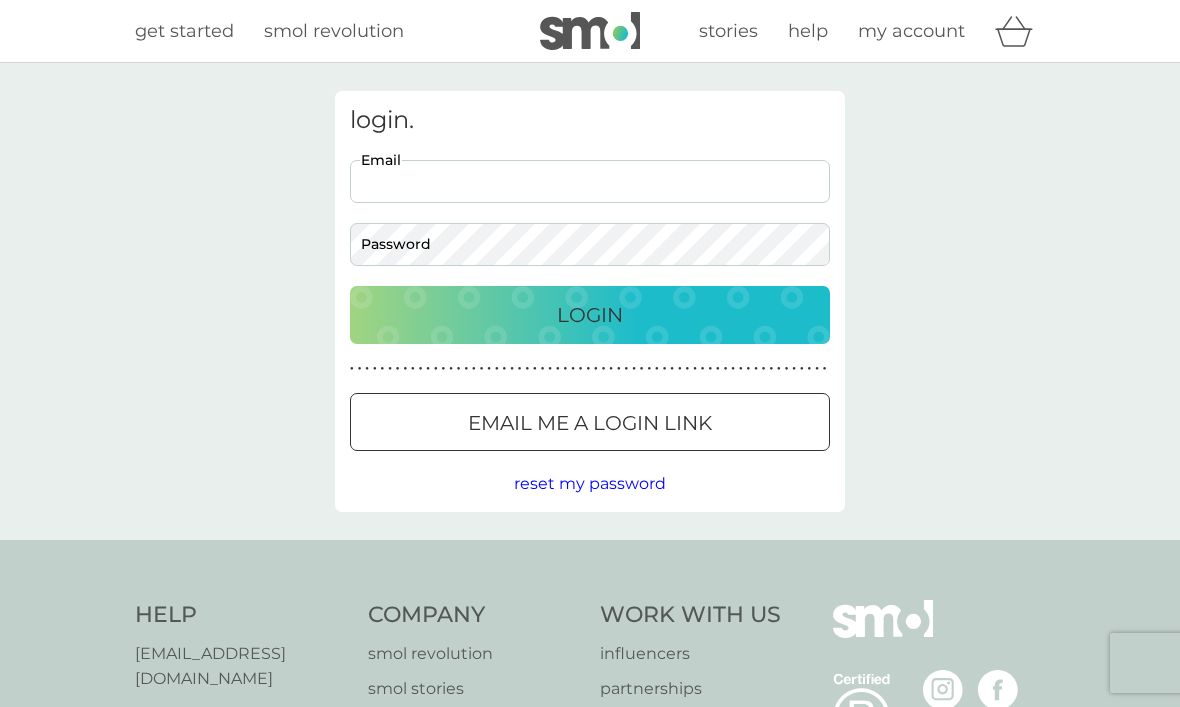 scroll, scrollTop: 0, scrollLeft: 0, axis: both 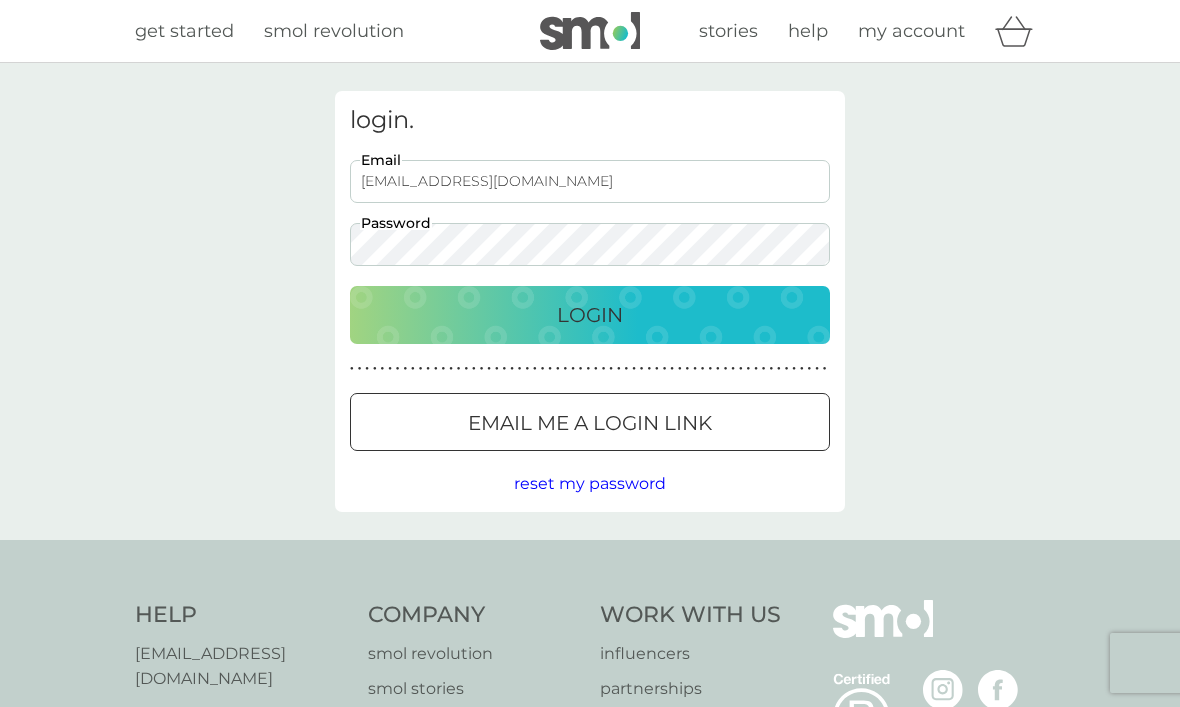 click on "Login" at bounding box center (590, 315) 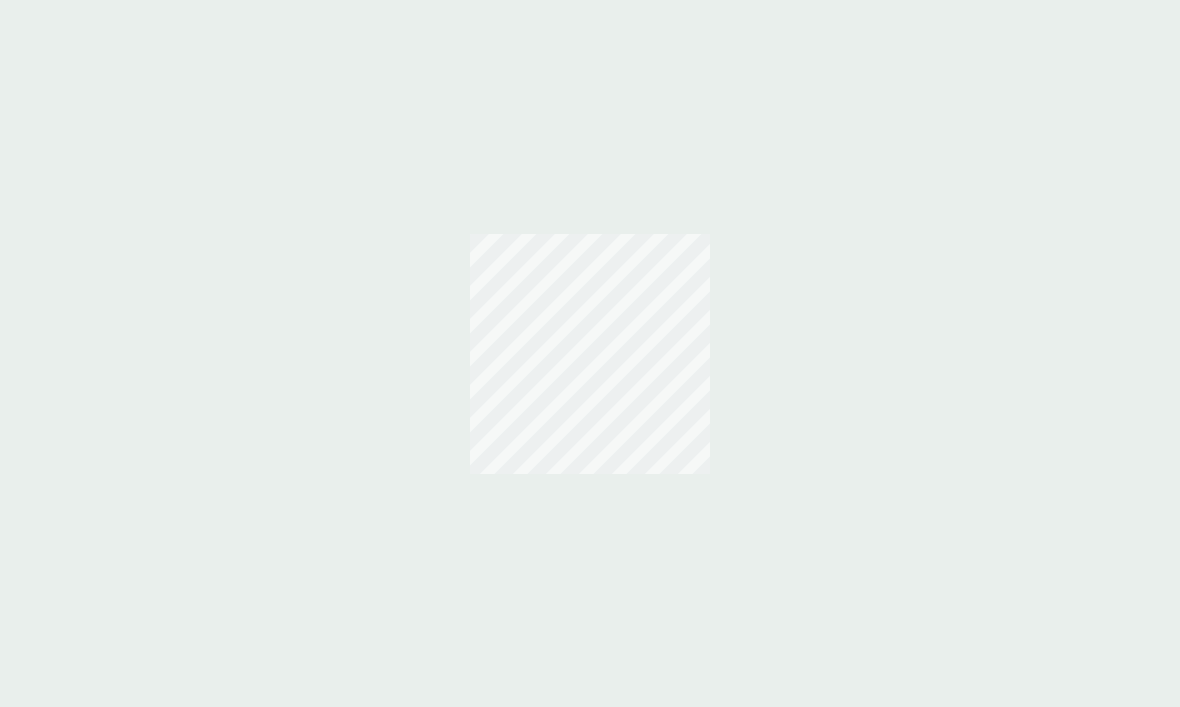 scroll, scrollTop: 0, scrollLeft: 0, axis: both 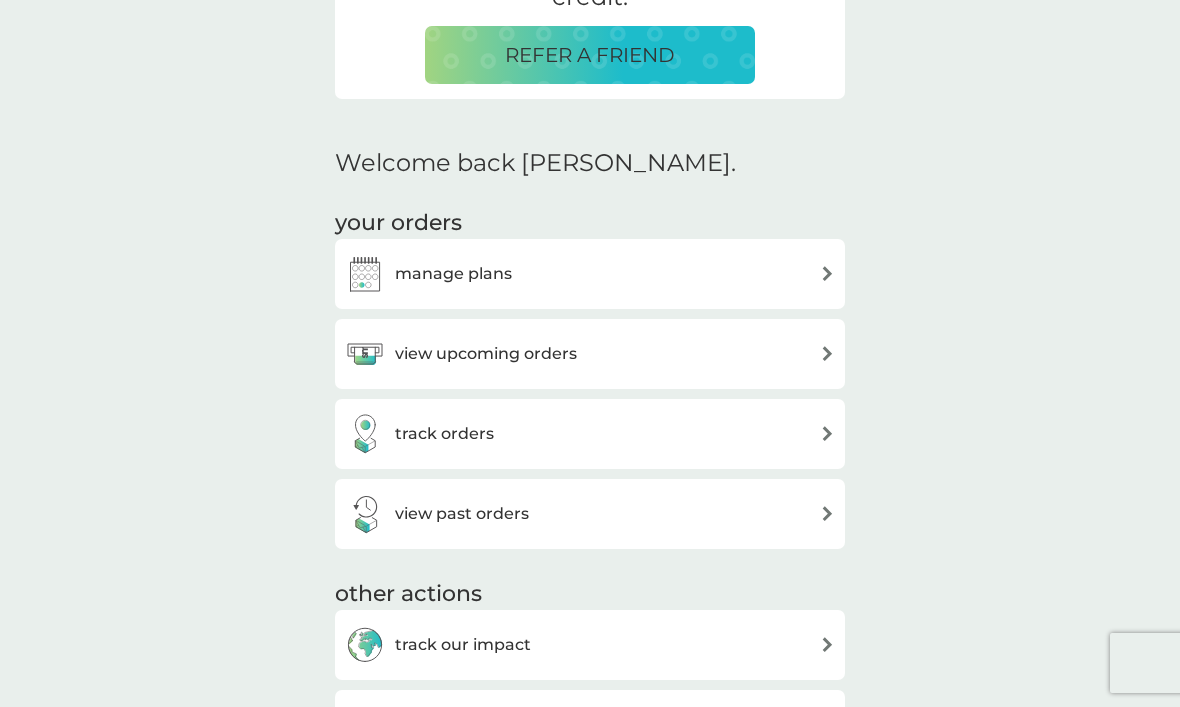 click at bounding box center (827, 353) 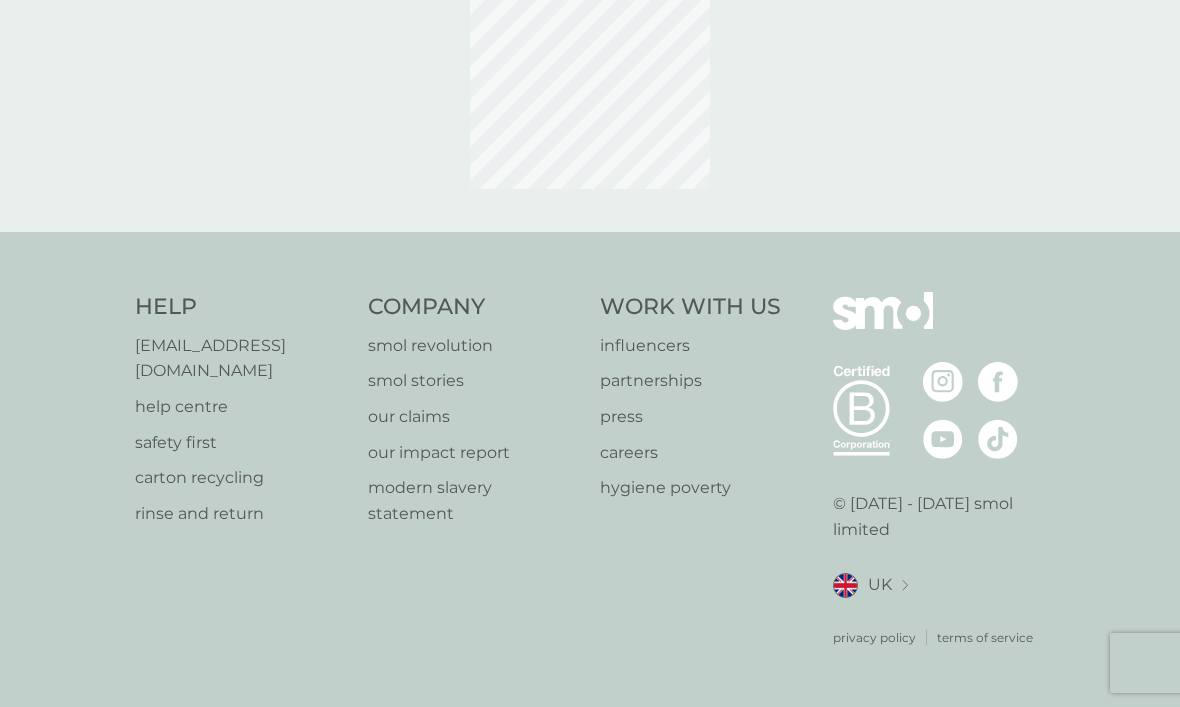 scroll, scrollTop: 0, scrollLeft: 0, axis: both 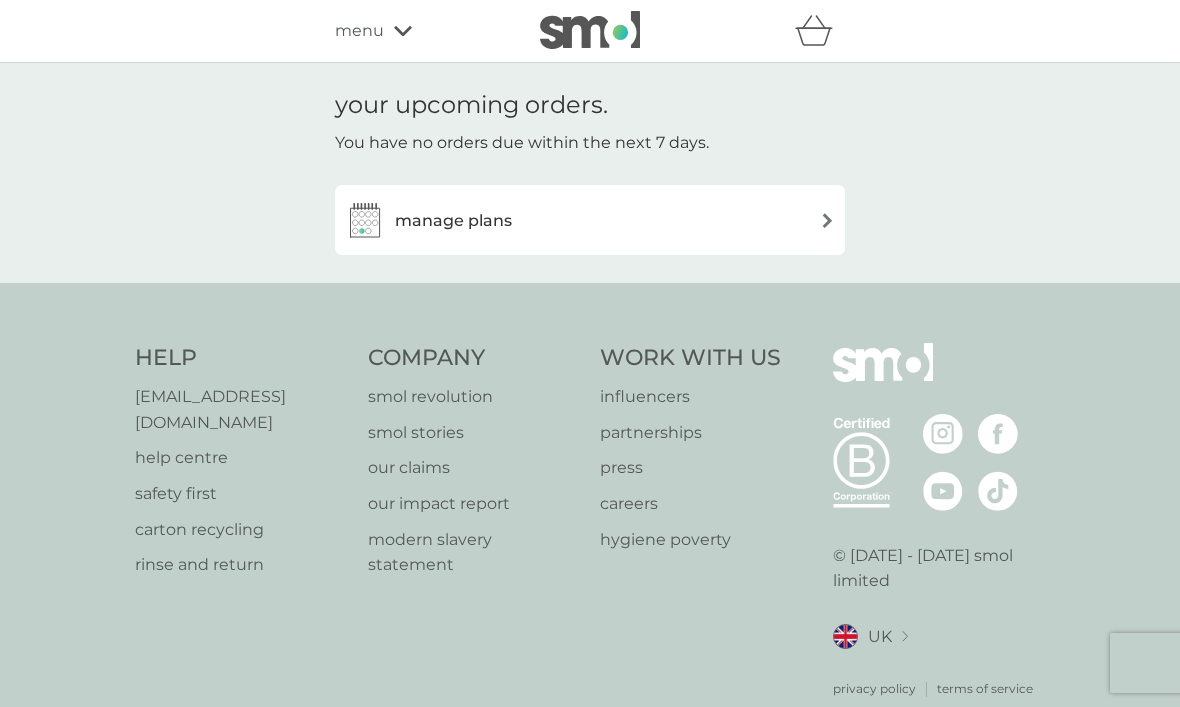 click on "menu" at bounding box center (420, 31) 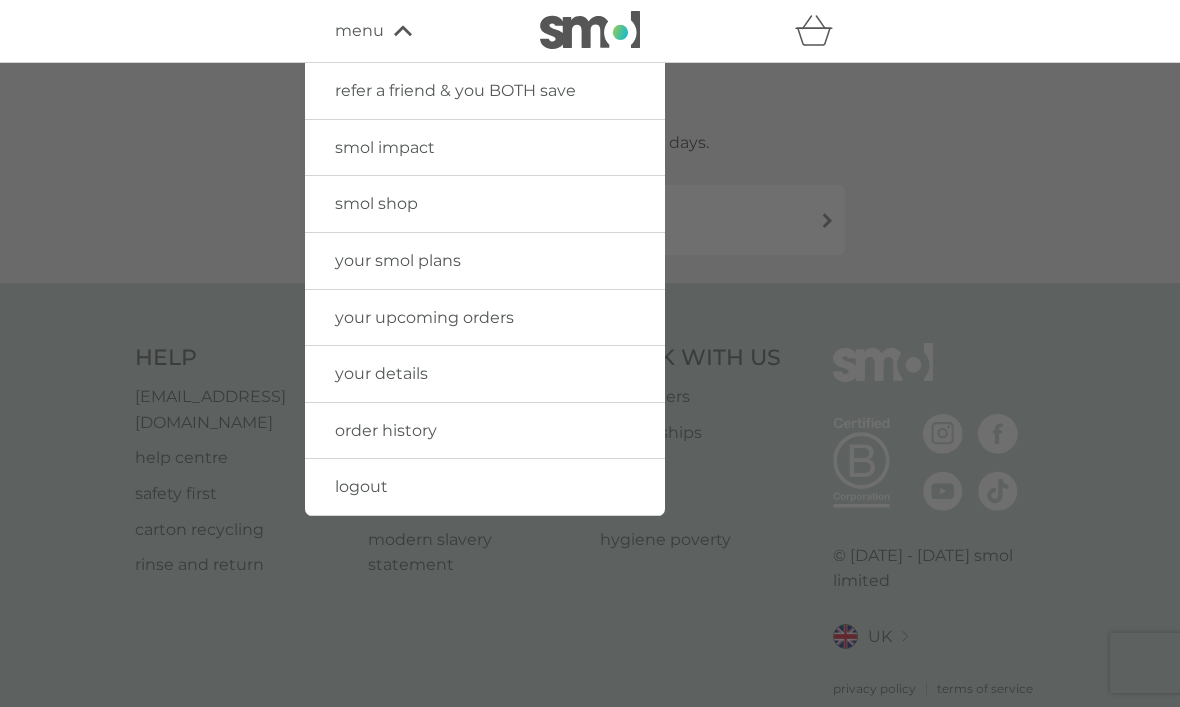 click at bounding box center (590, 416) 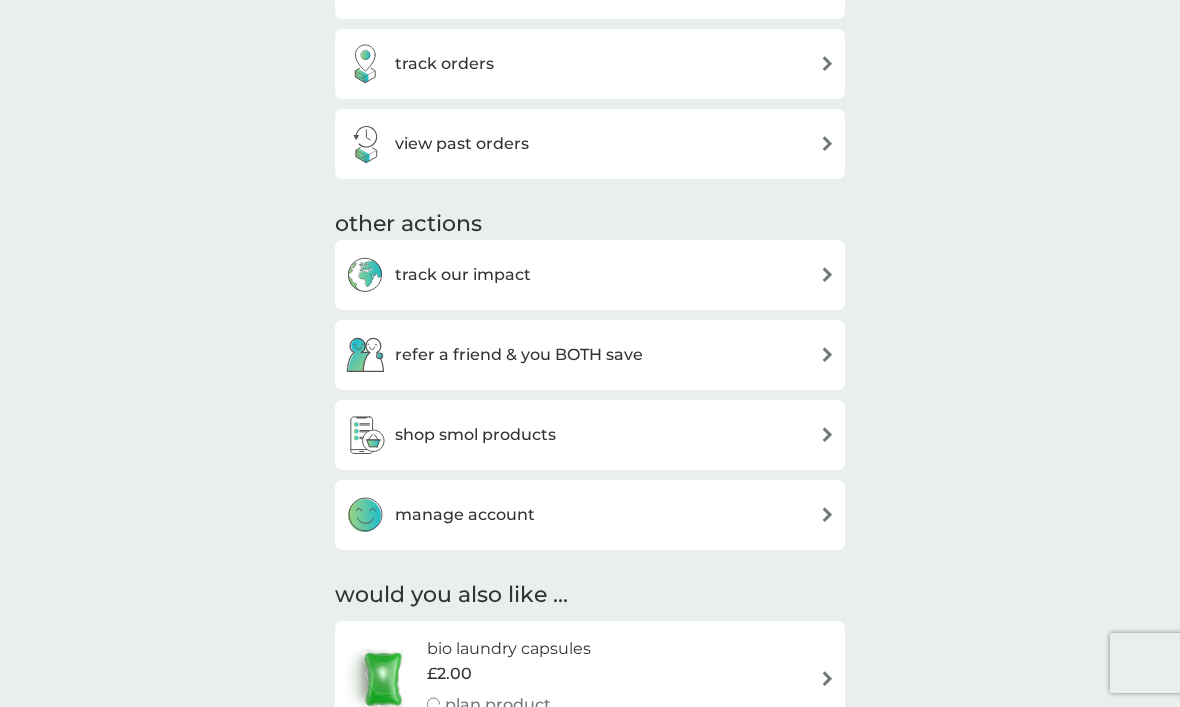 scroll, scrollTop: 865, scrollLeft: 0, axis: vertical 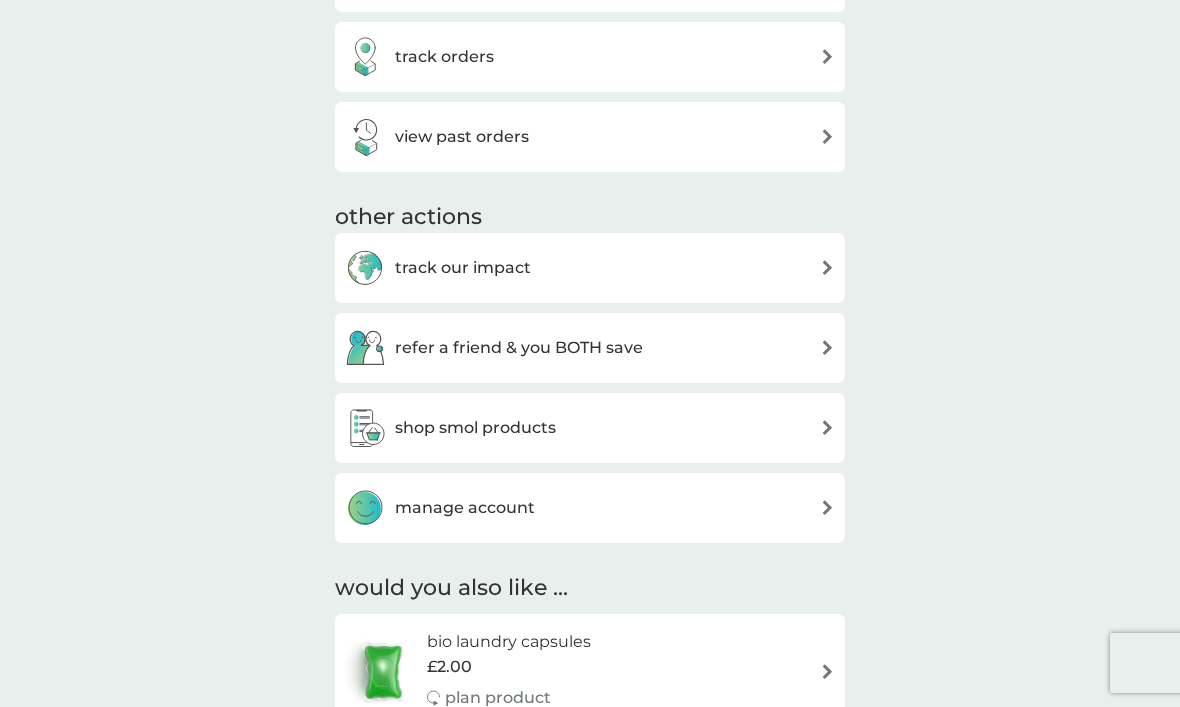 click on "shop smol products" at bounding box center (590, 428) 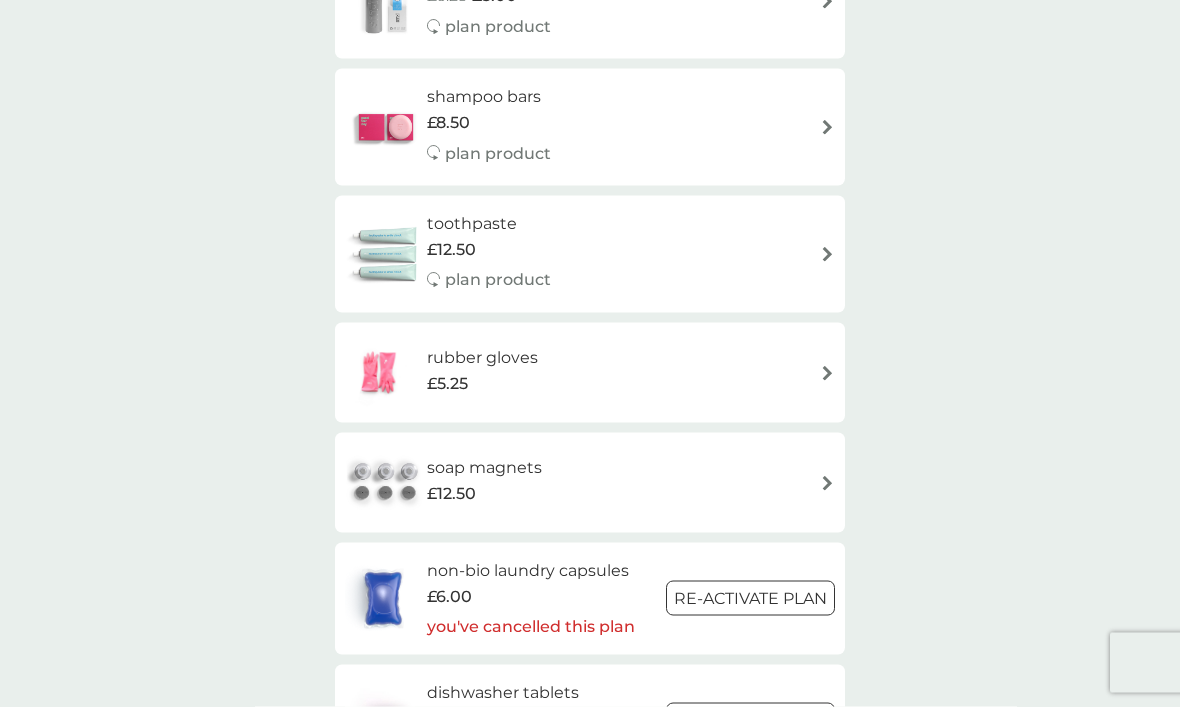 scroll, scrollTop: 2509, scrollLeft: 0, axis: vertical 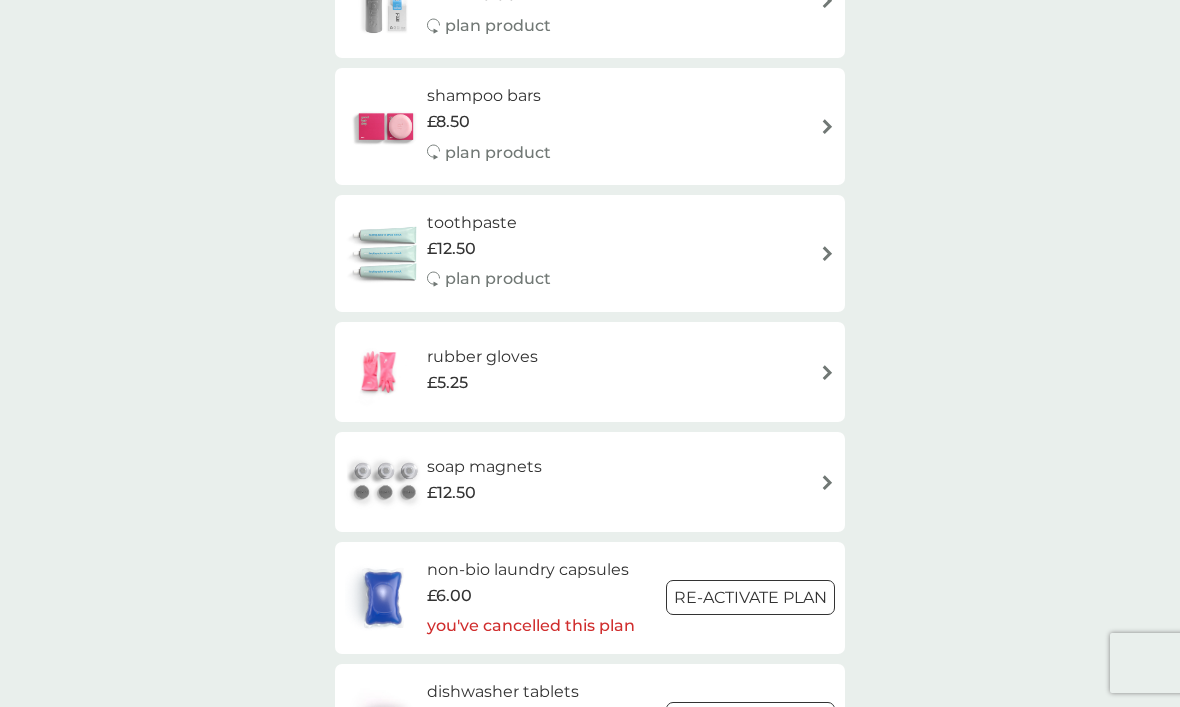 click on "Re-activate Plan" at bounding box center [750, 597] 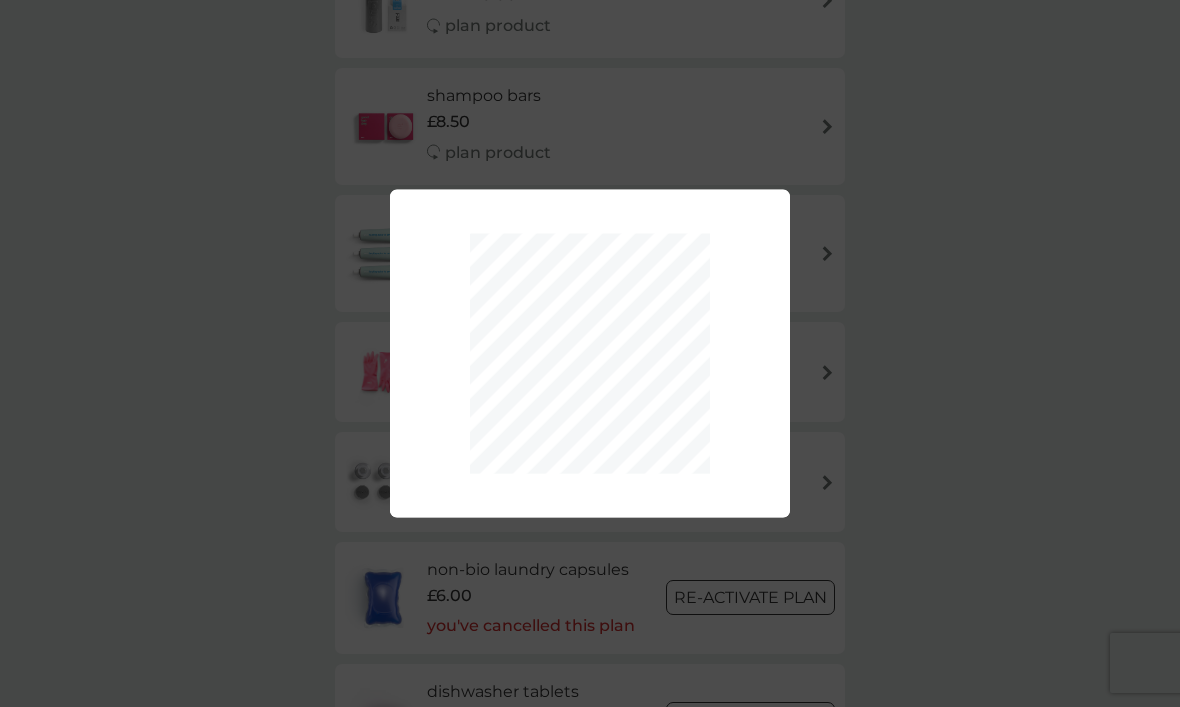 scroll, scrollTop: 0, scrollLeft: 0, axis: both 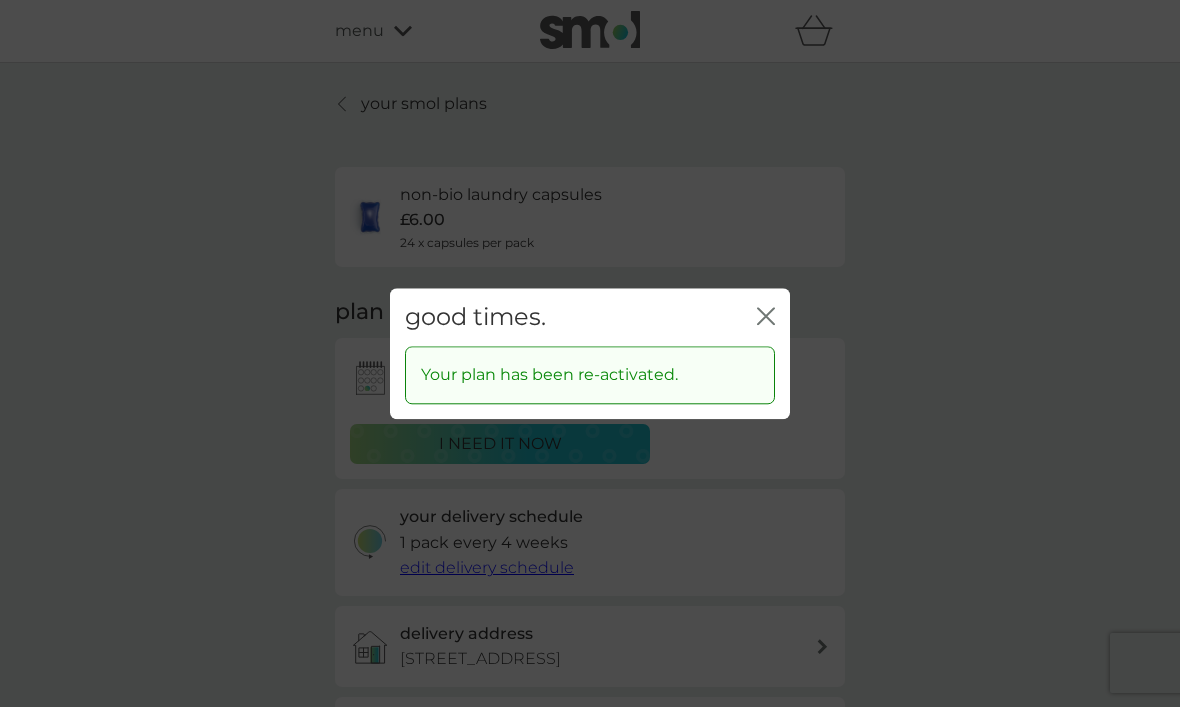 click on "close" 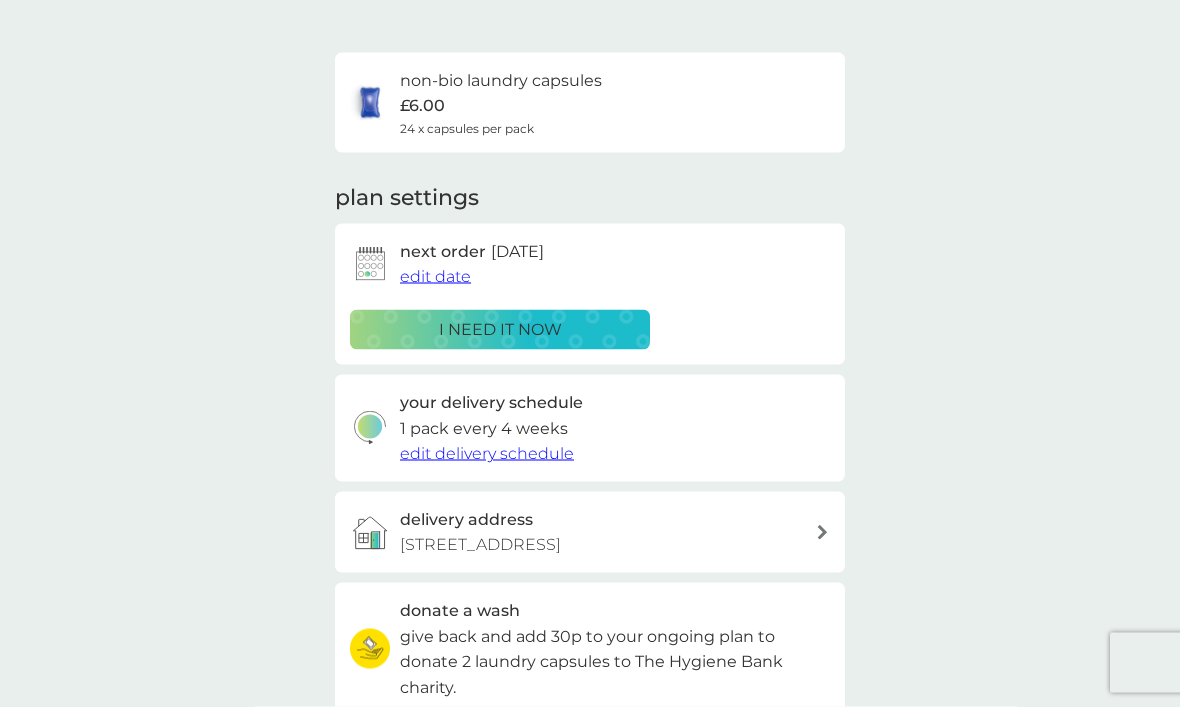click on "ADD TO PLAN" at bounding box center (500, 741) 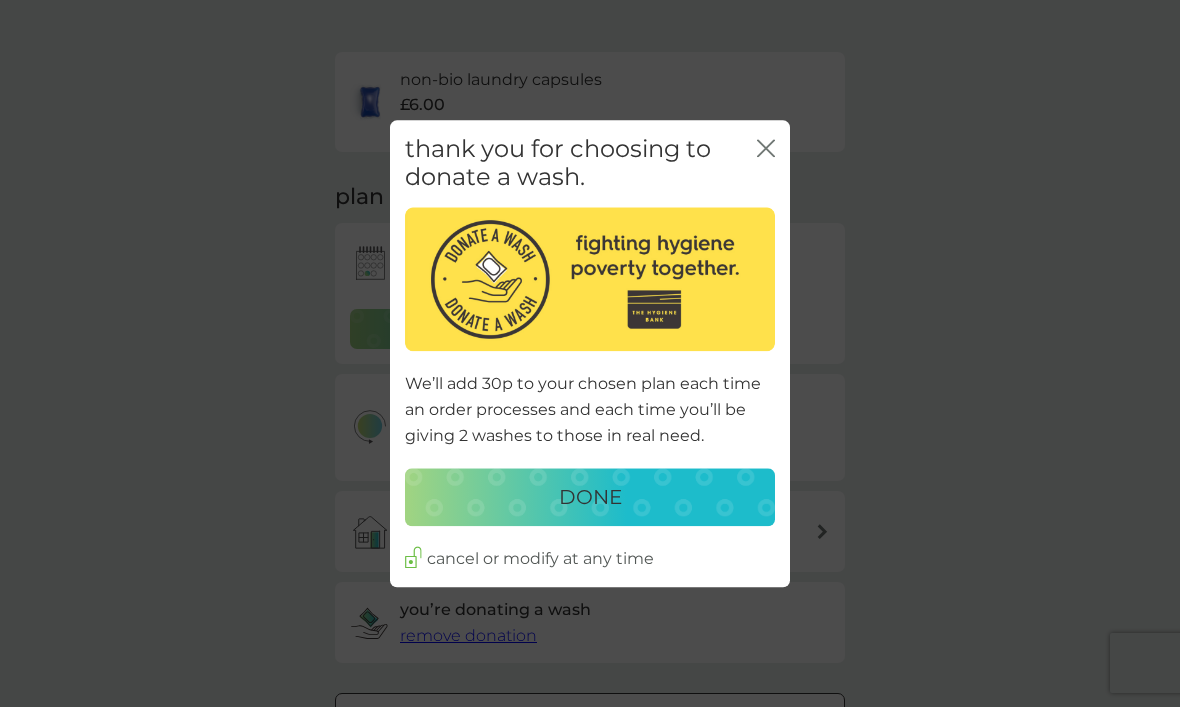 click on "DONE" at bounding box center [590, 498] 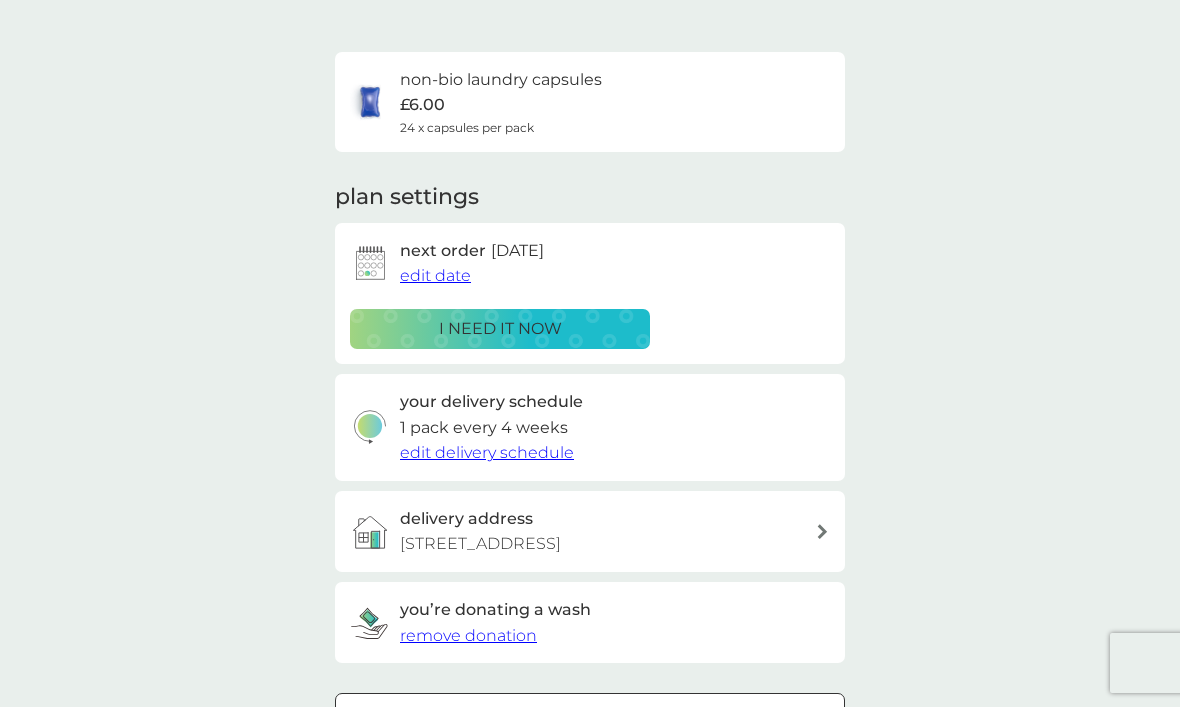 click on "i need it now" at bounding box center (500, 329) 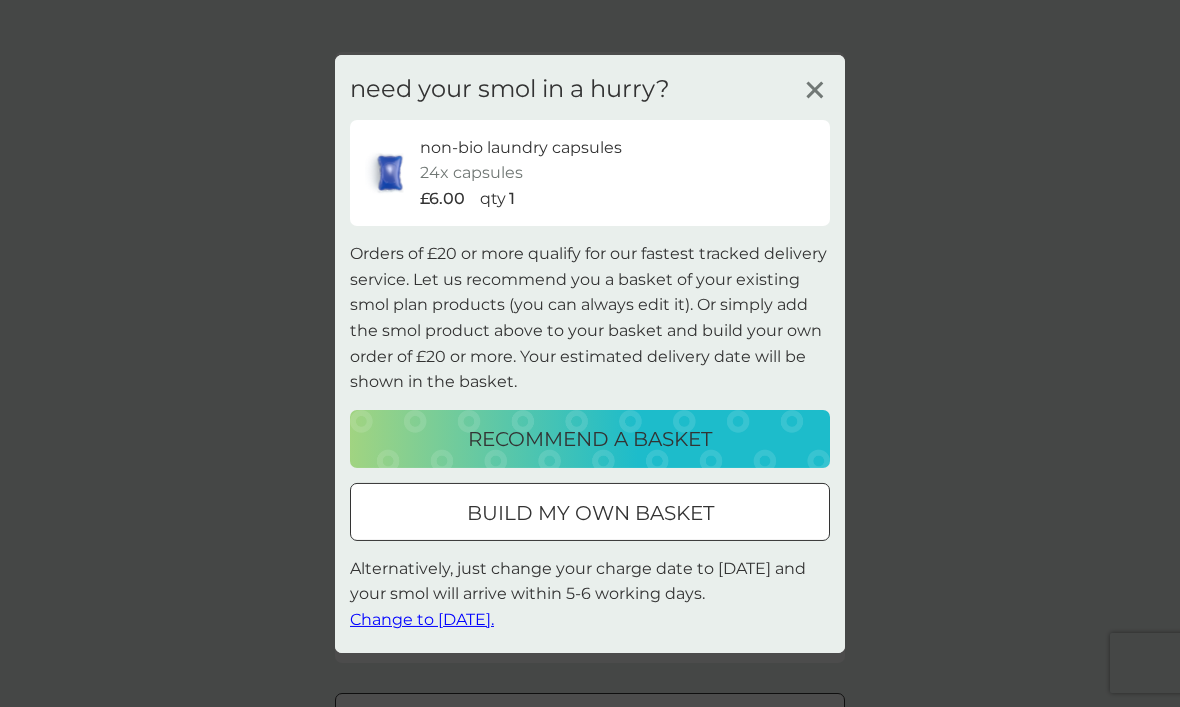 click on "Change to [DATE]." at bounding box center [422, 620] 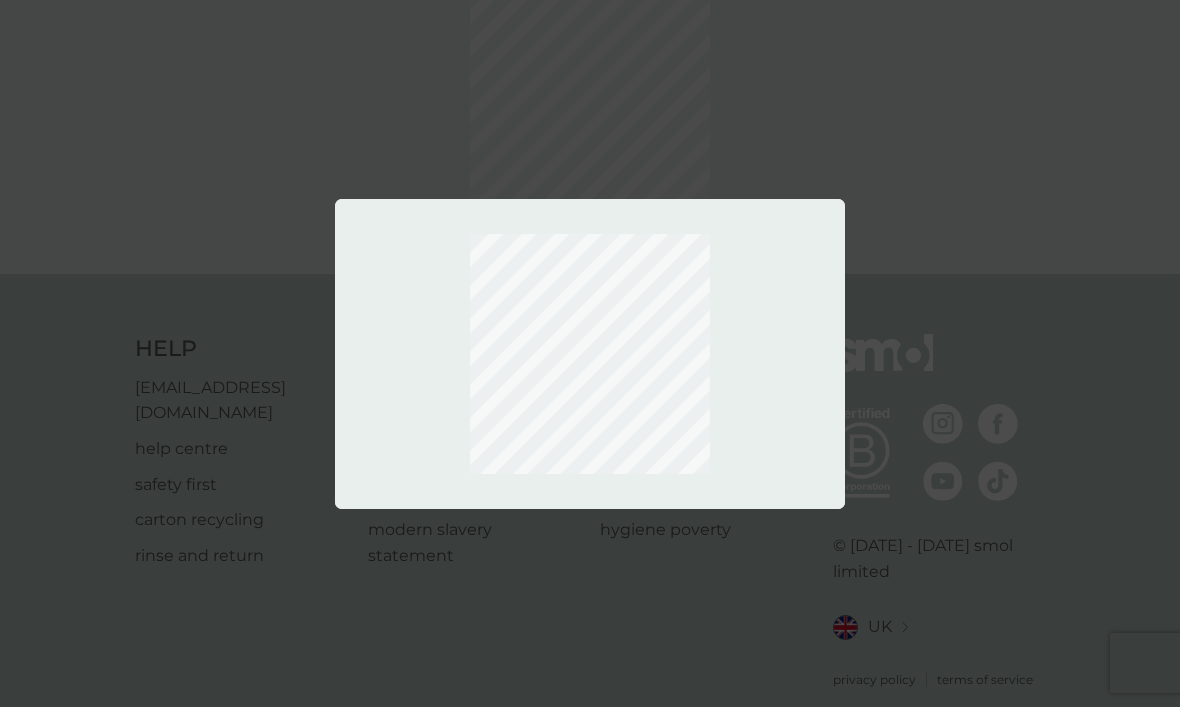 scroll, scrollTop: 63, scrollLeft: 0, axis: vertical 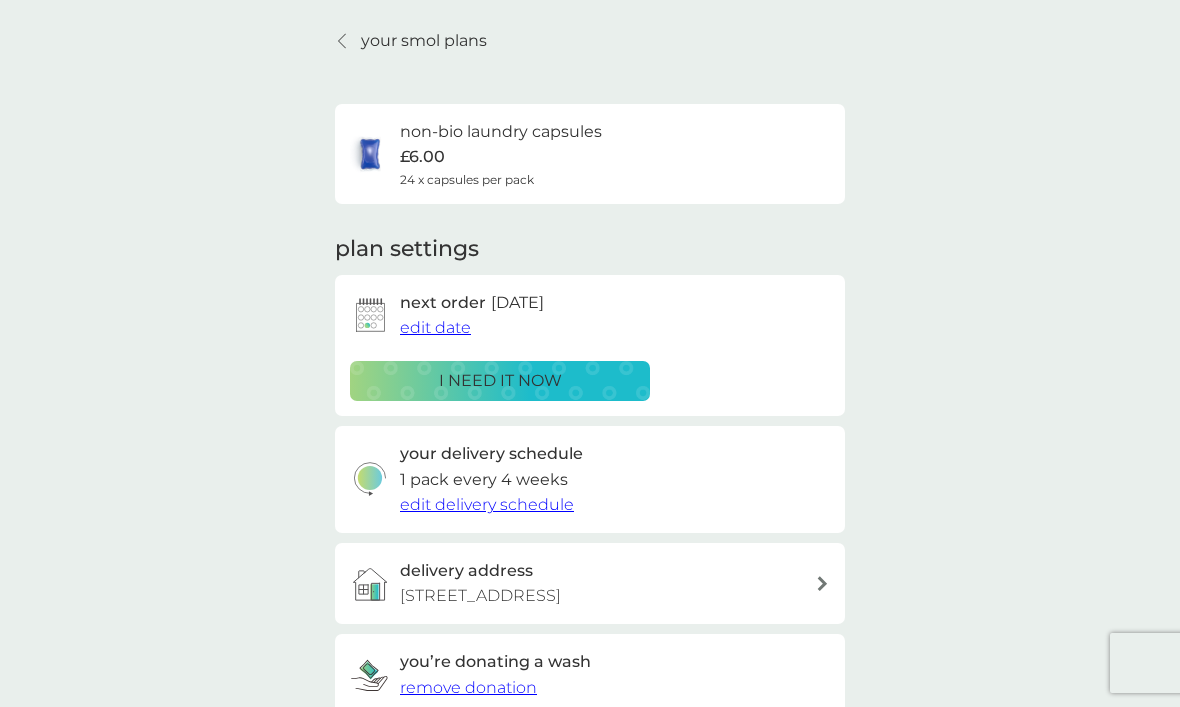 click on "your smol plans" at bounding box center [424, 41] 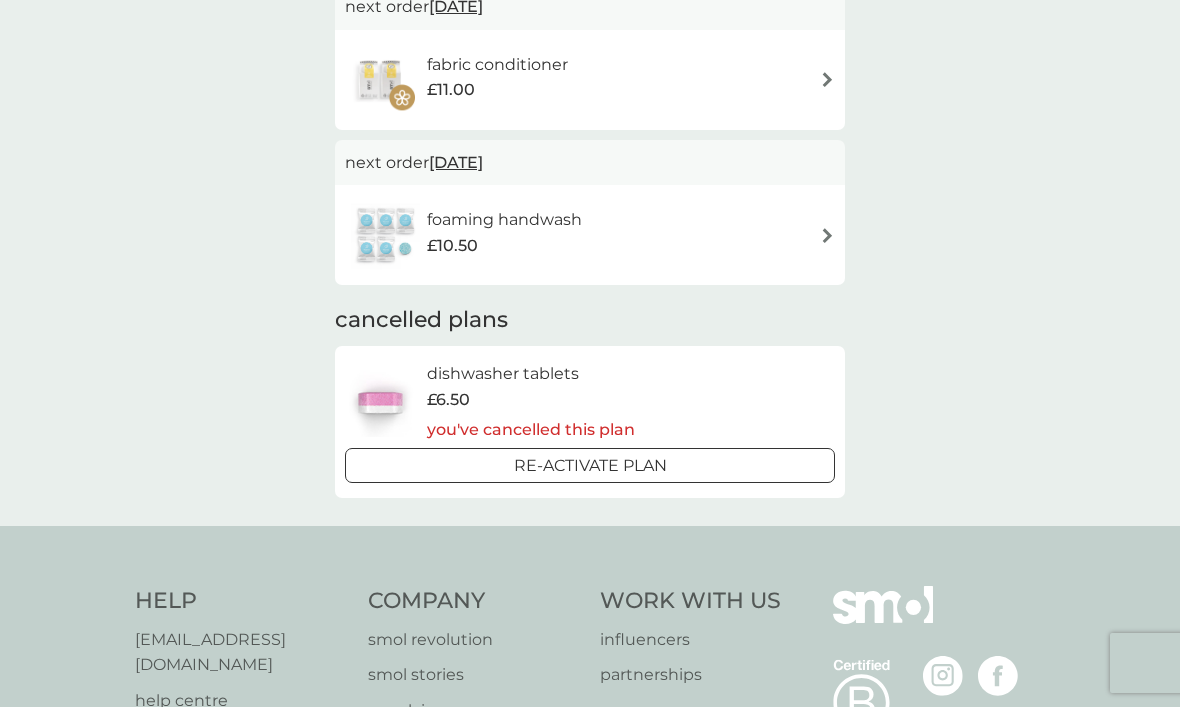 scroll, scrollTop: 362, scrollLeft: 0, axis: vertical 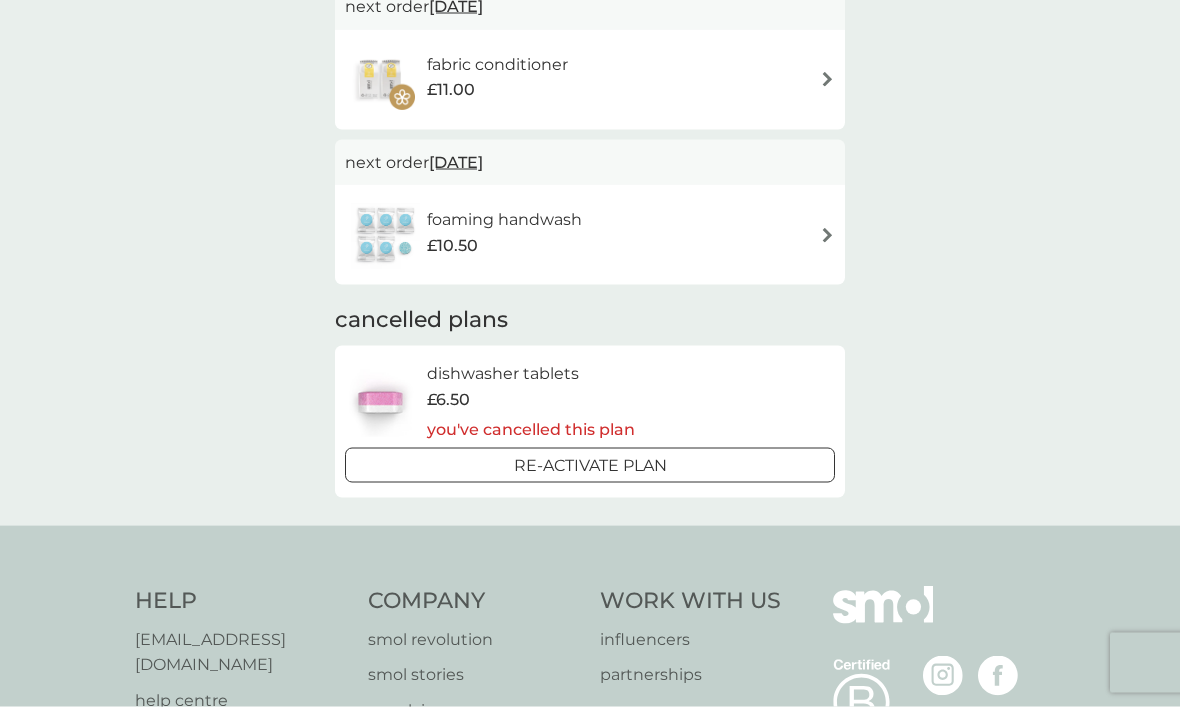 click on "Re-activate Plan" at bounding box center [590, 465] 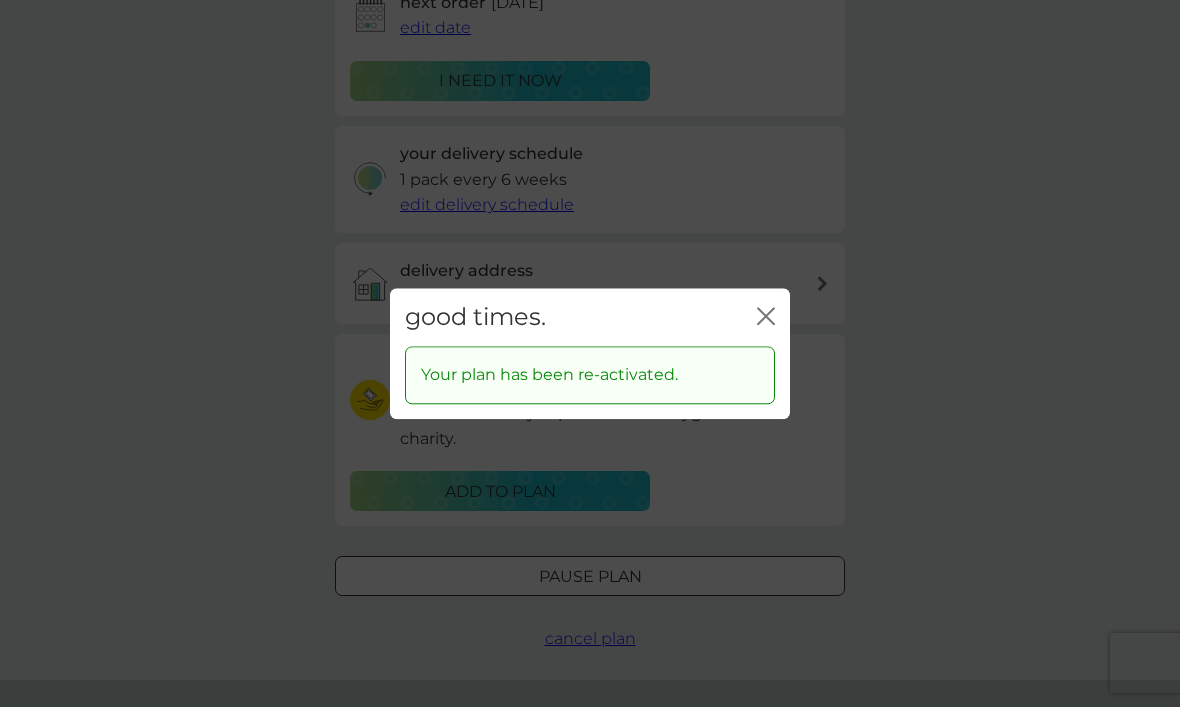 scroll, scrollTop: 0, scrollLeft: 0, axis: both 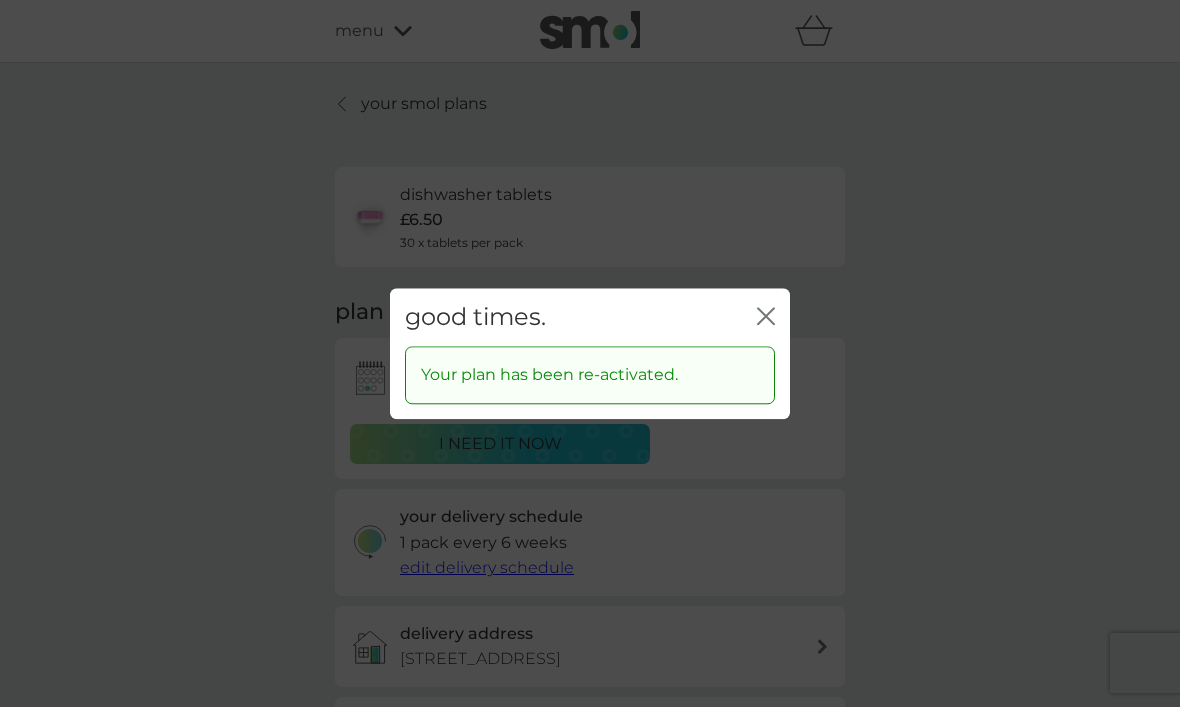 click on "close" 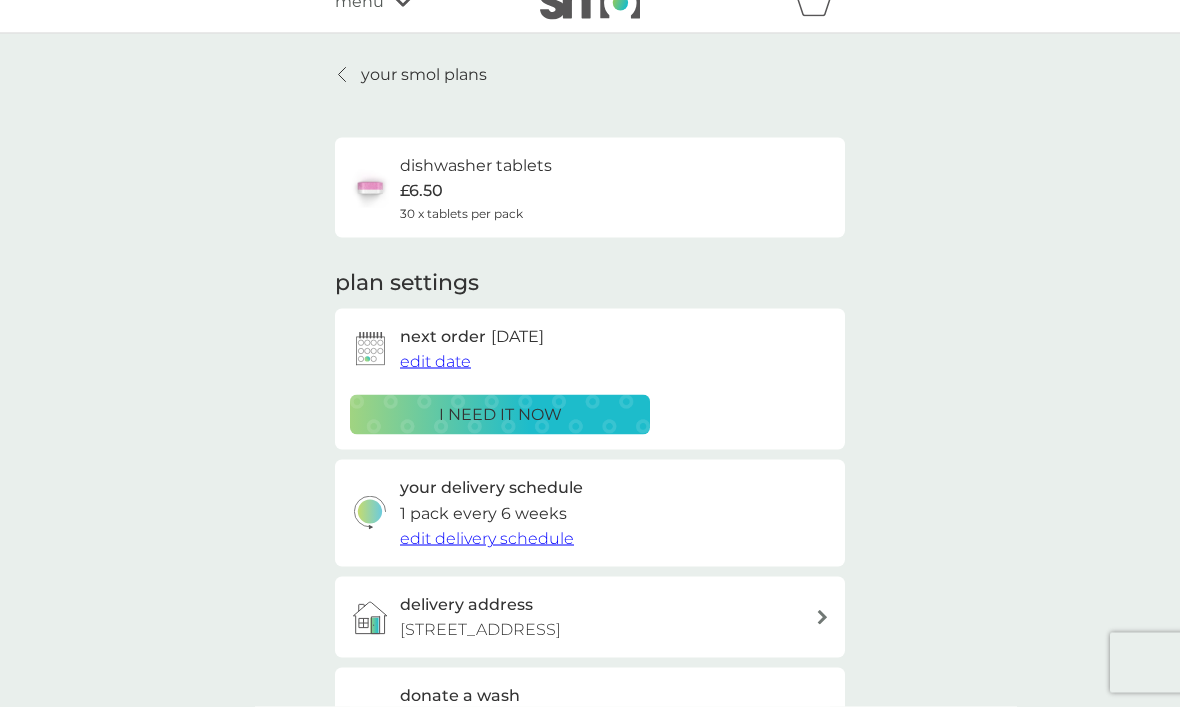 scroll, scrollTop: 41, scrollLeft: 0, axis: vertical 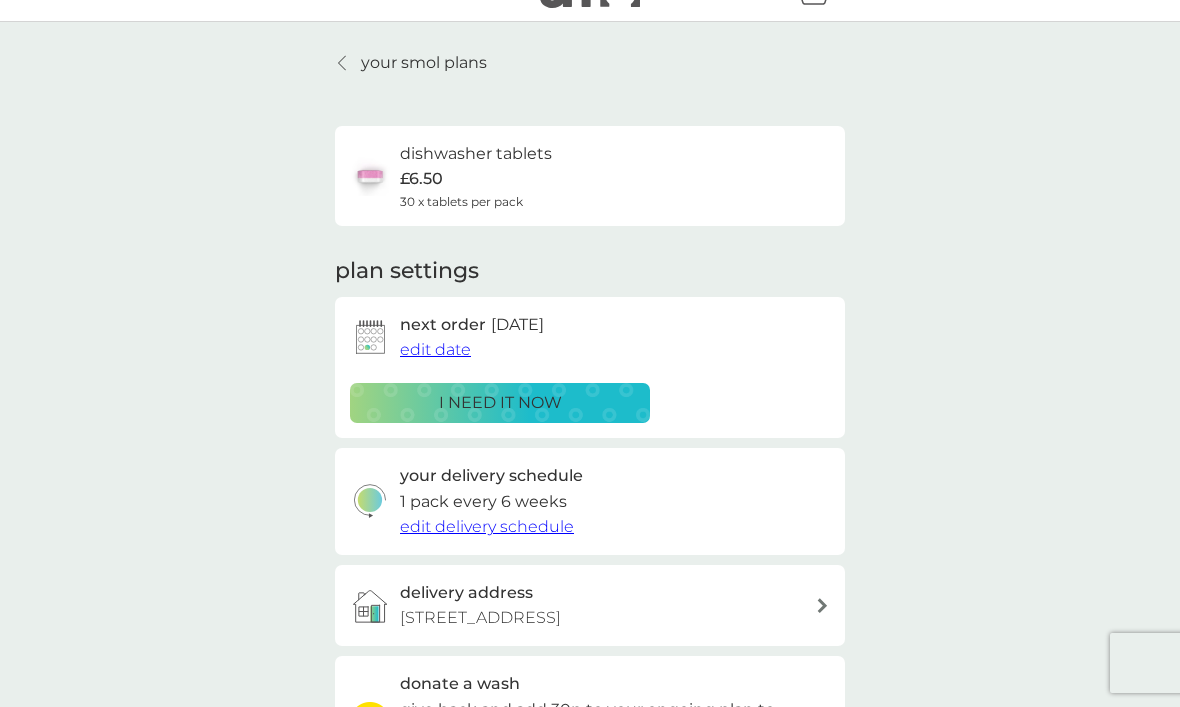 click on "i need it now" at bounding box center [500, 403] 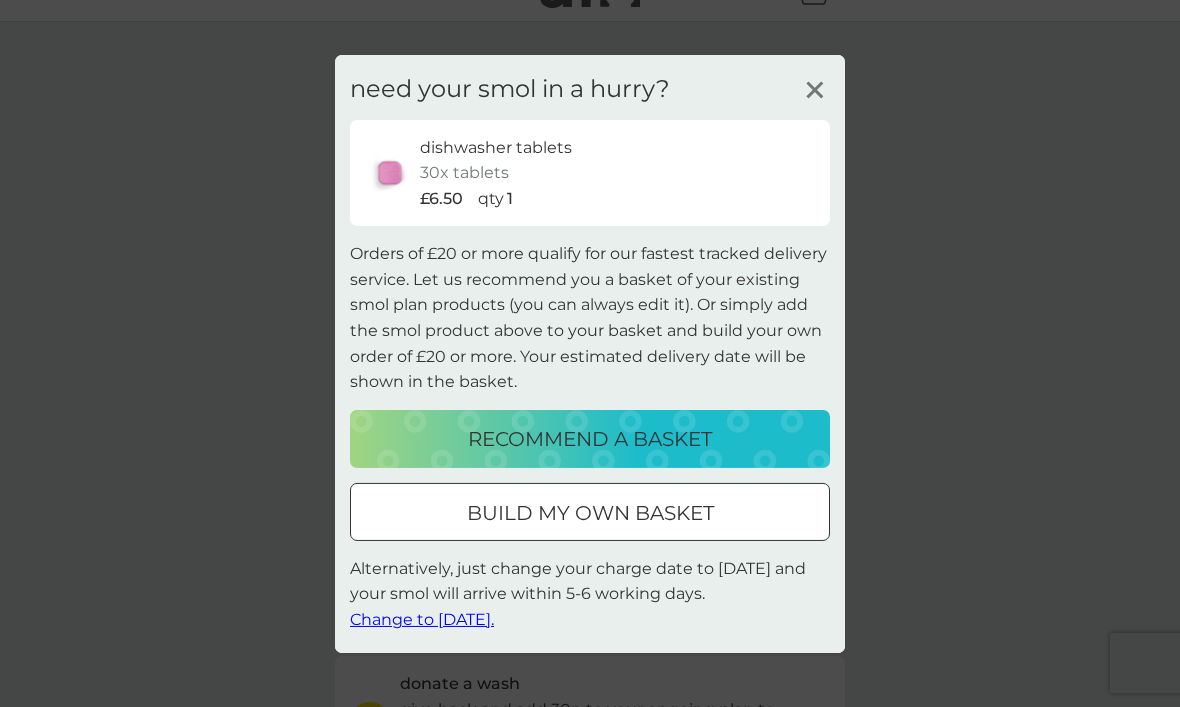 click on "Change to [DATE]." at bounding box center (422, 619) 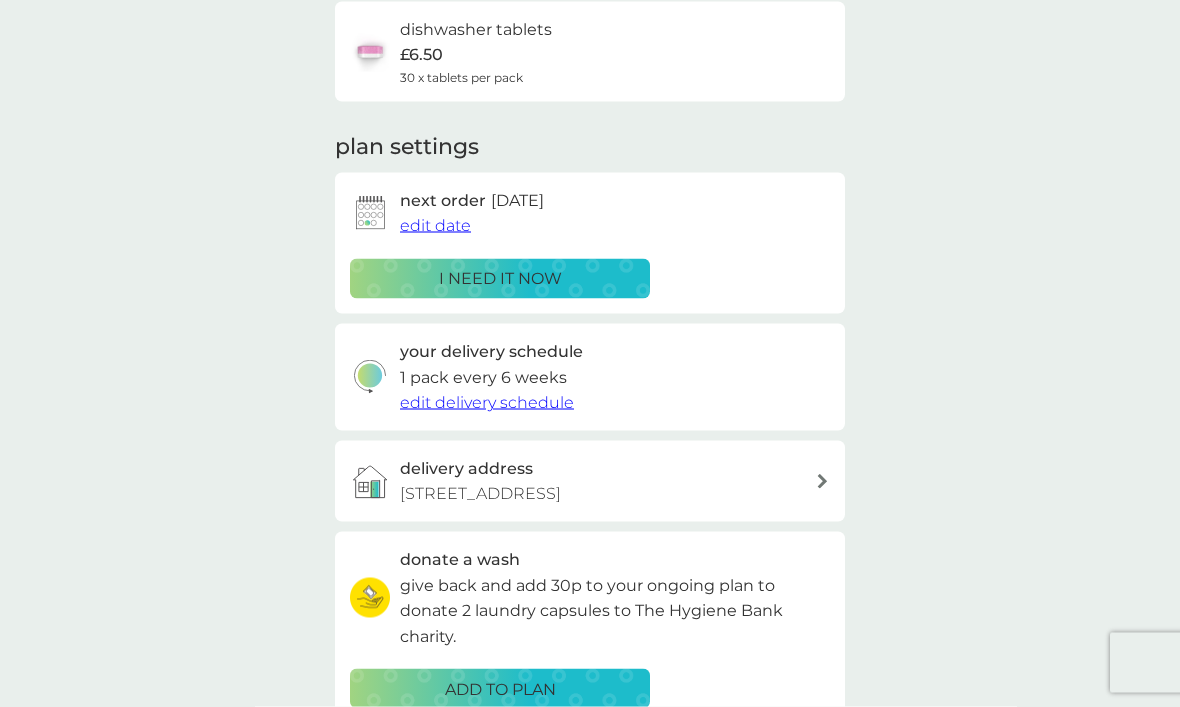 scroll, scrollTop: 0, scrollLeft: 0, axis: both 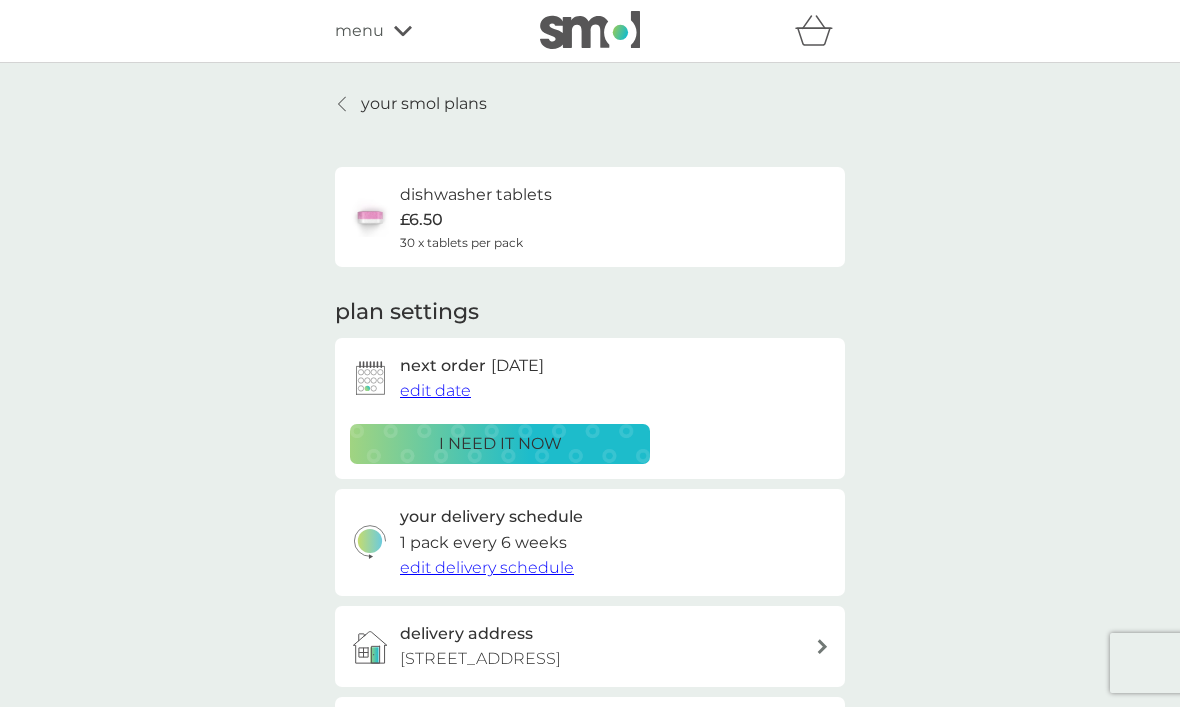 click 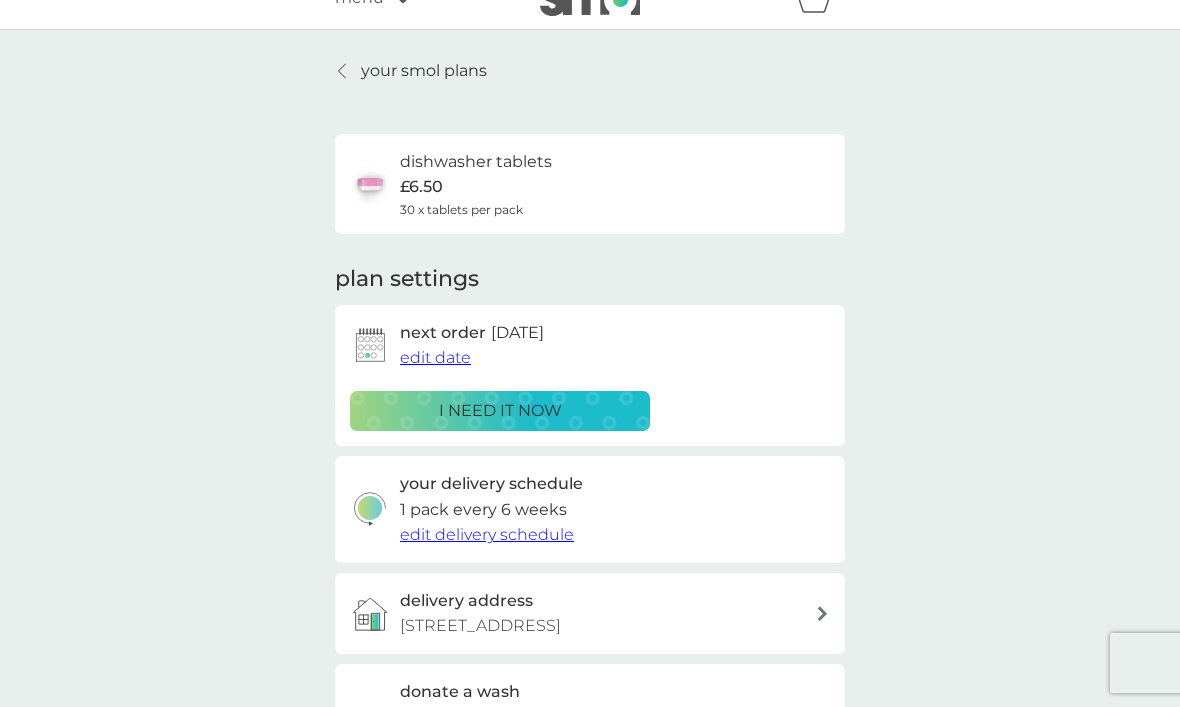 scroll, scrollTop: 36, scrollLeft: 0, axis: vertical 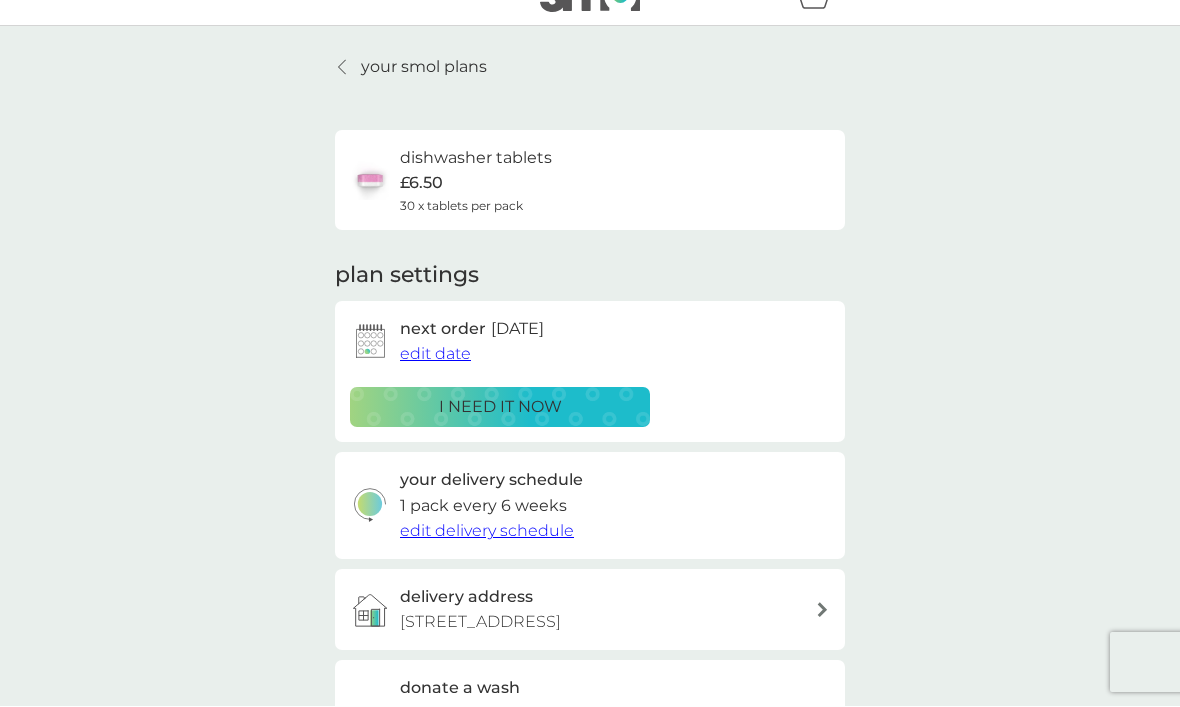 click on "next order [DATE] edit date" at bounding box center (590, 342) 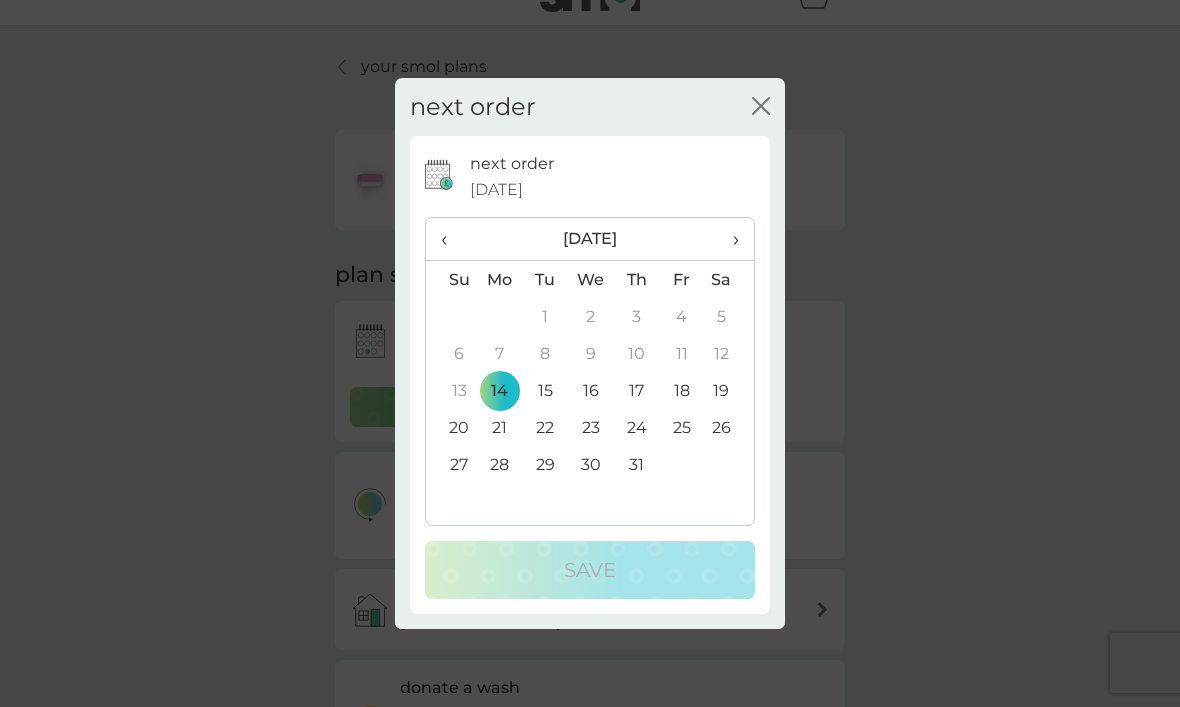 click on "close" 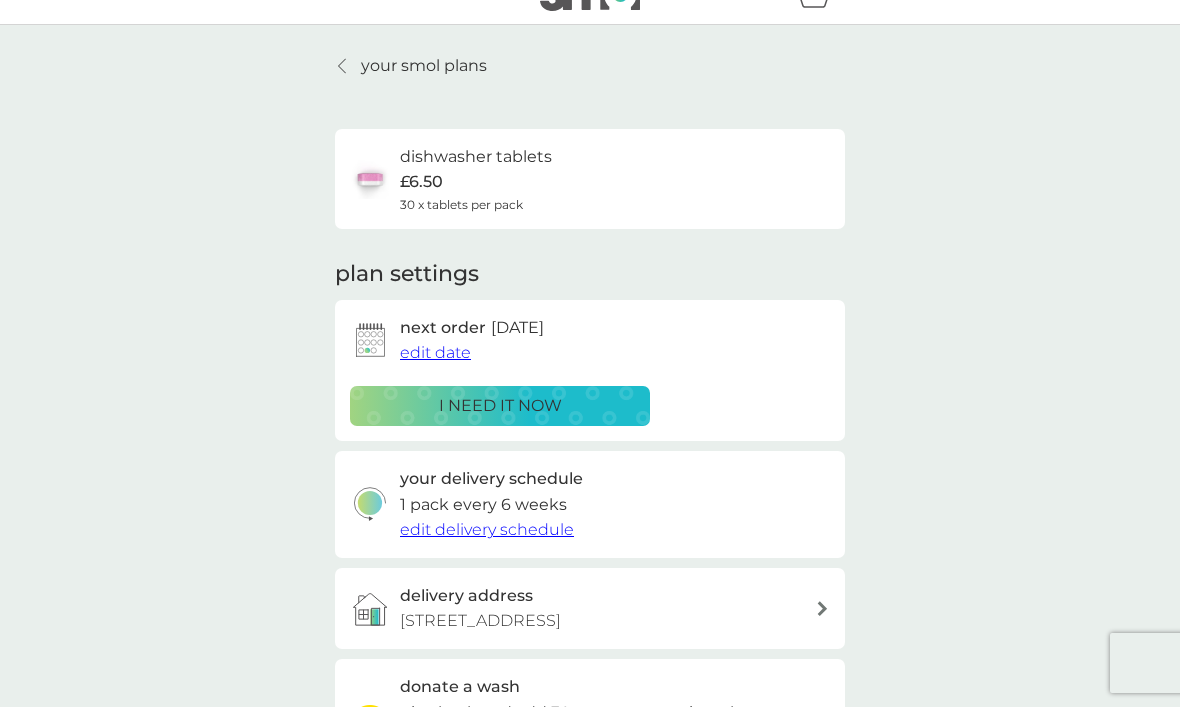 scroll, scrollTop: 38, scrollLeft: 0, axis: vertical 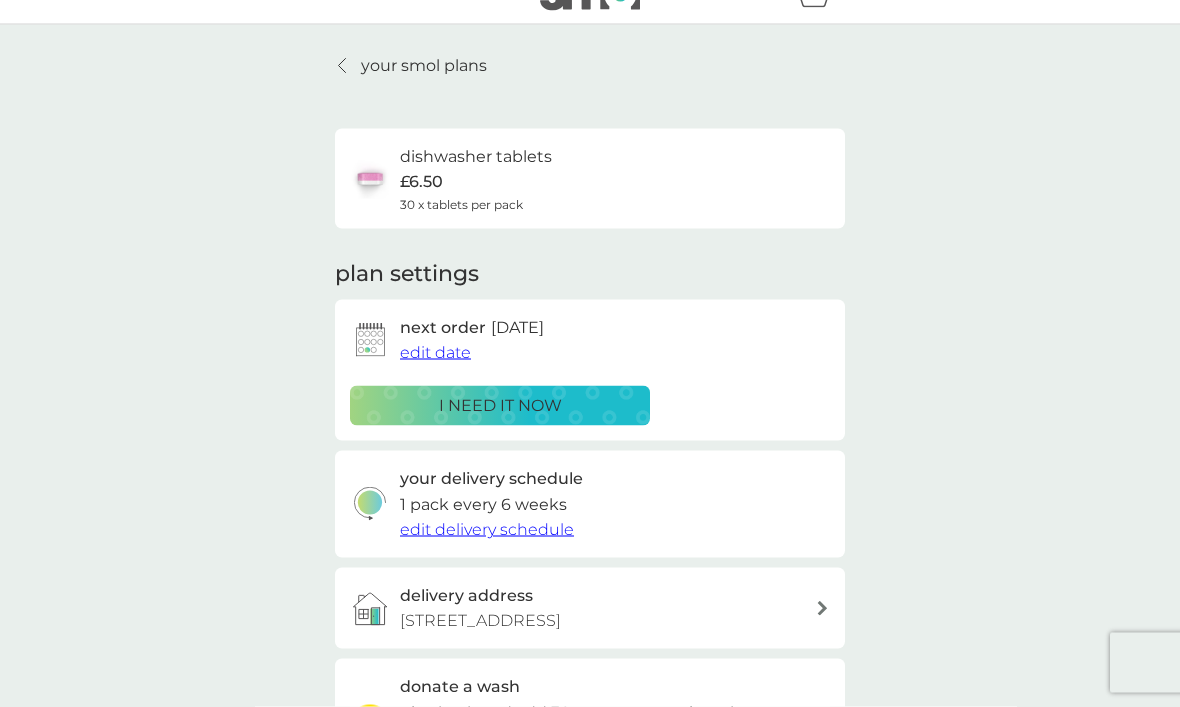 click on "edit delivery schedule" at bounding box center (487, 529) 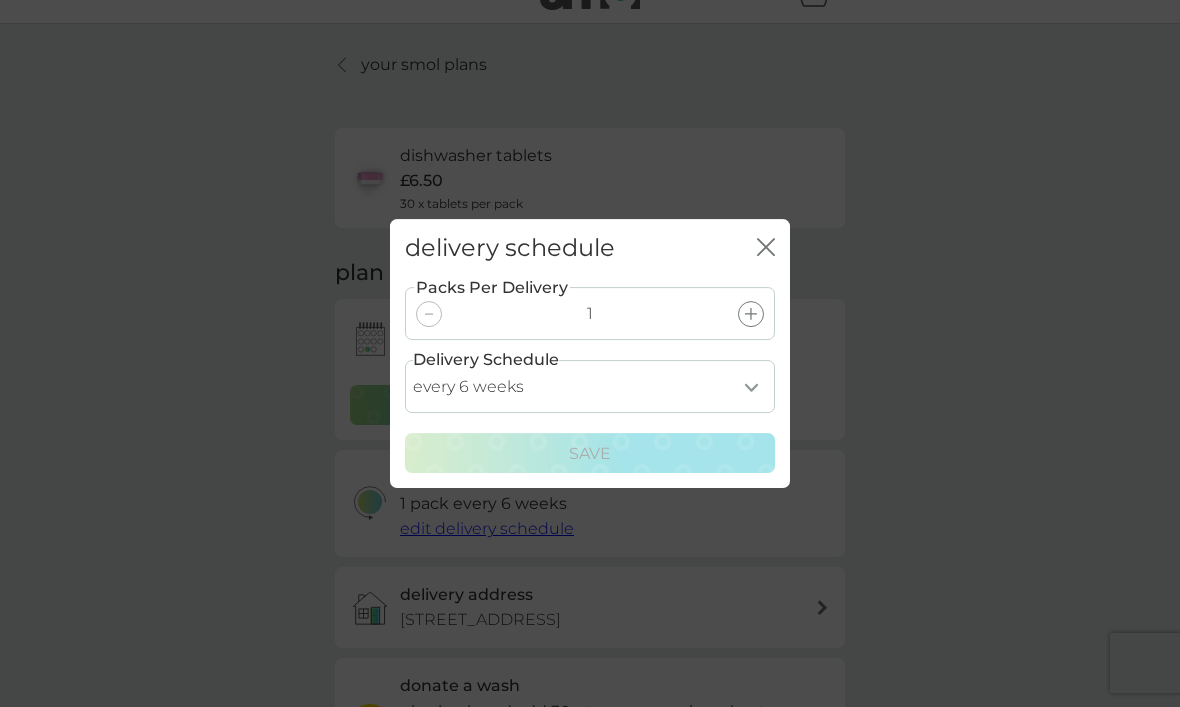 click 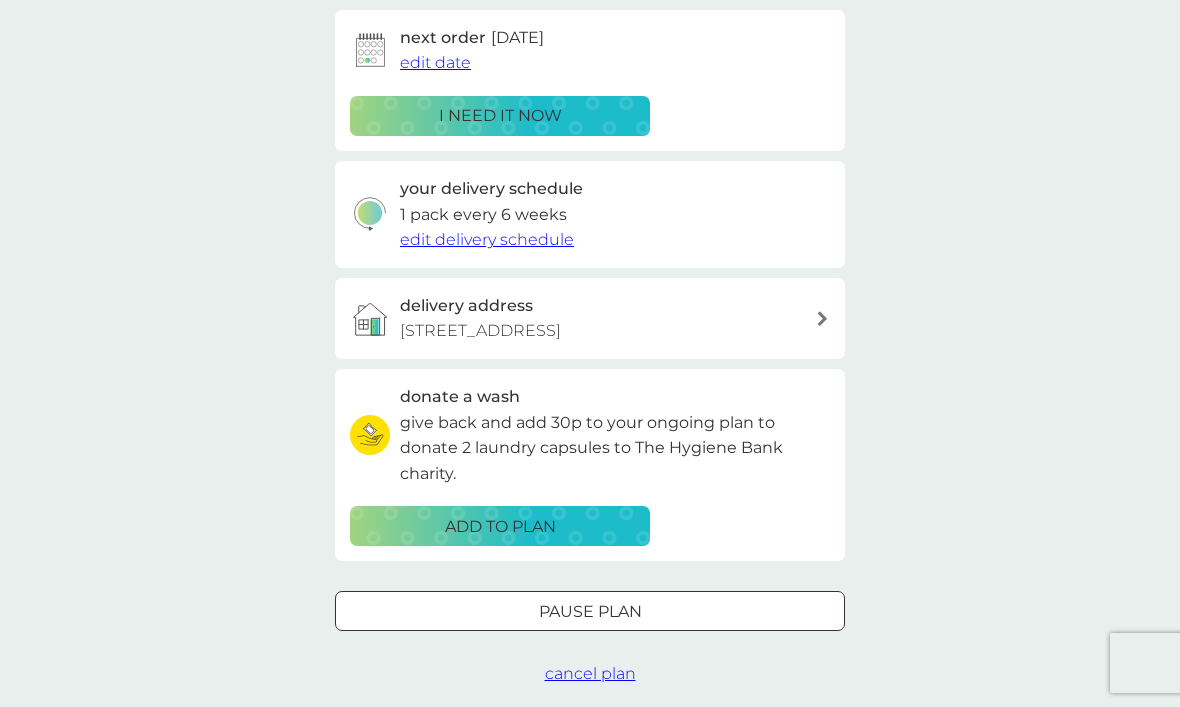 scroll, scrollTop: 423, scrollLeft: 0, axis: vertical 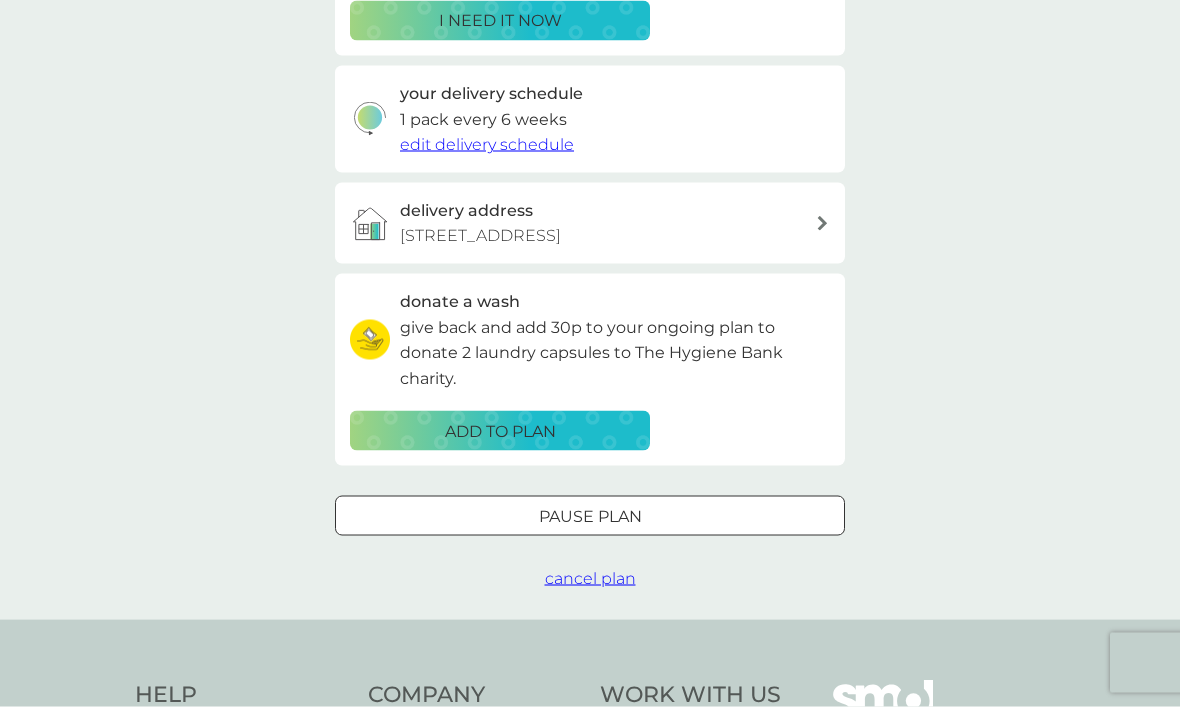 click at bounding box center (822, 223) 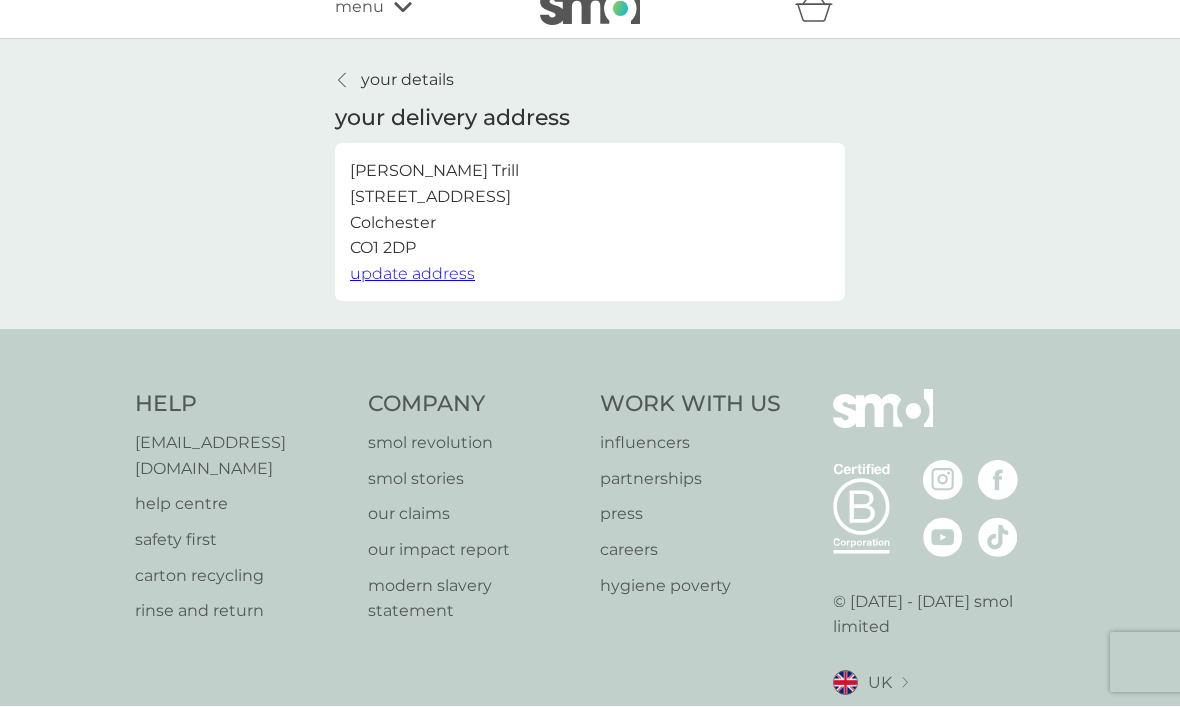 click on "your details your delivery address [PERSON_NAME] [STREET_ADDRESS] update address" at bounding box center [590, 185] 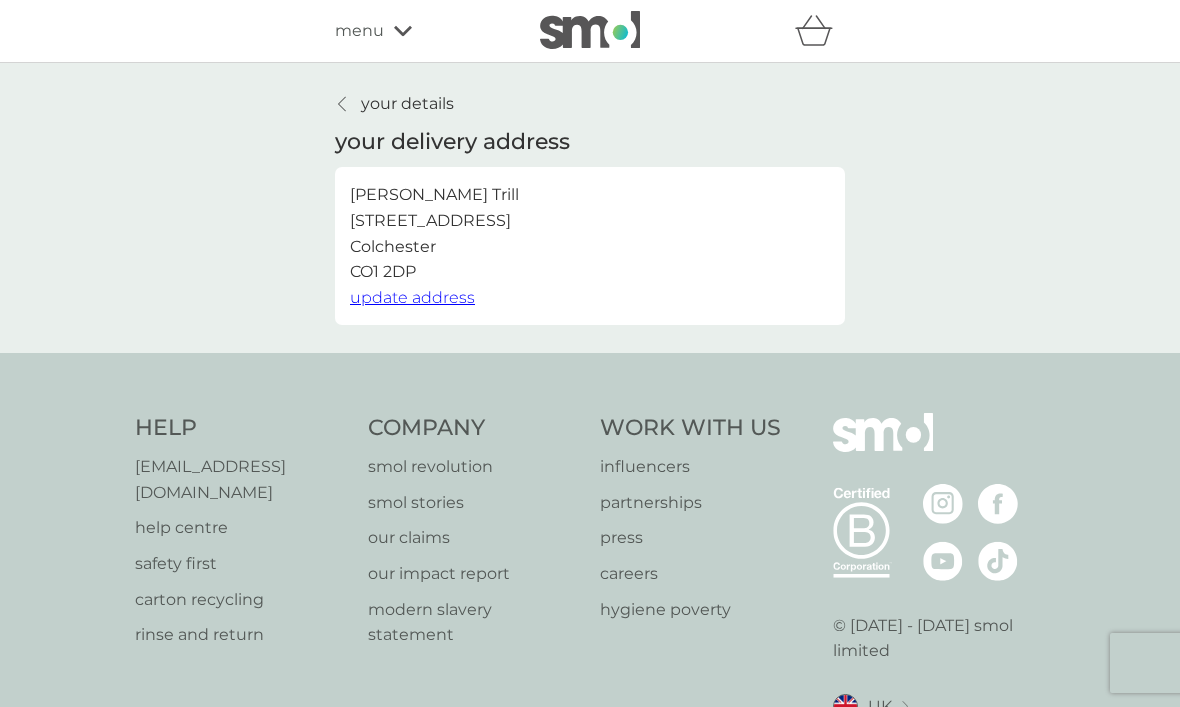 click 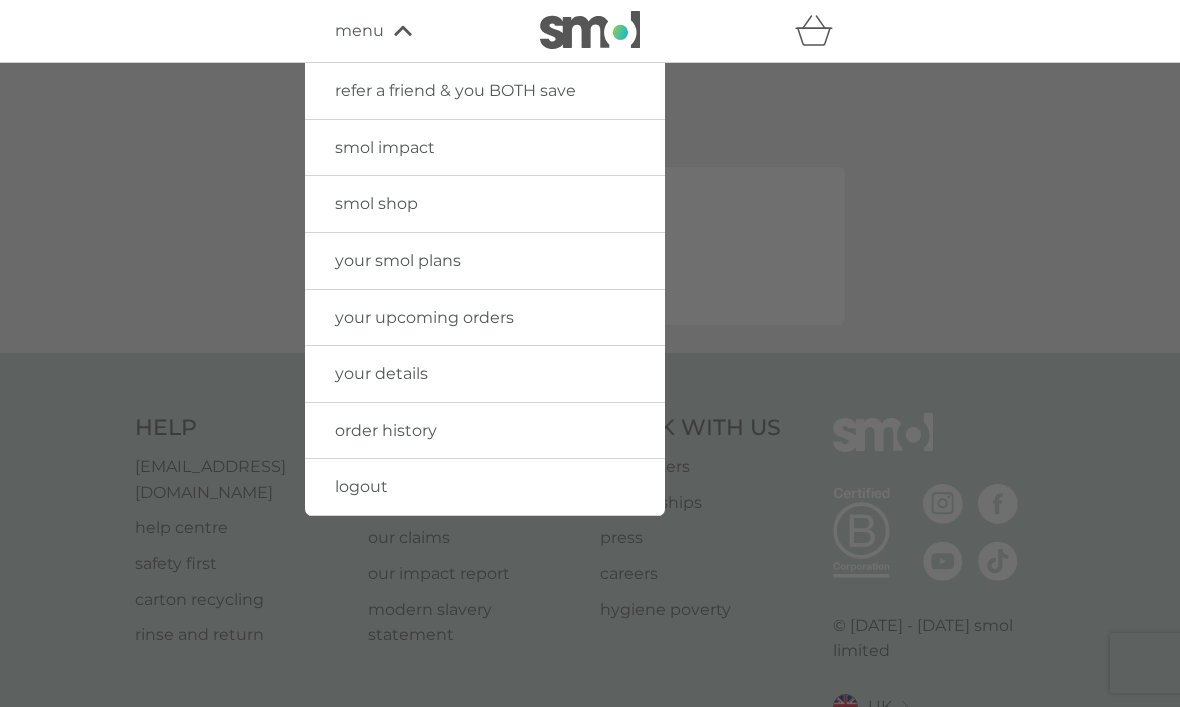 click on "your upcoming orders" at bounding box center (485, 318) 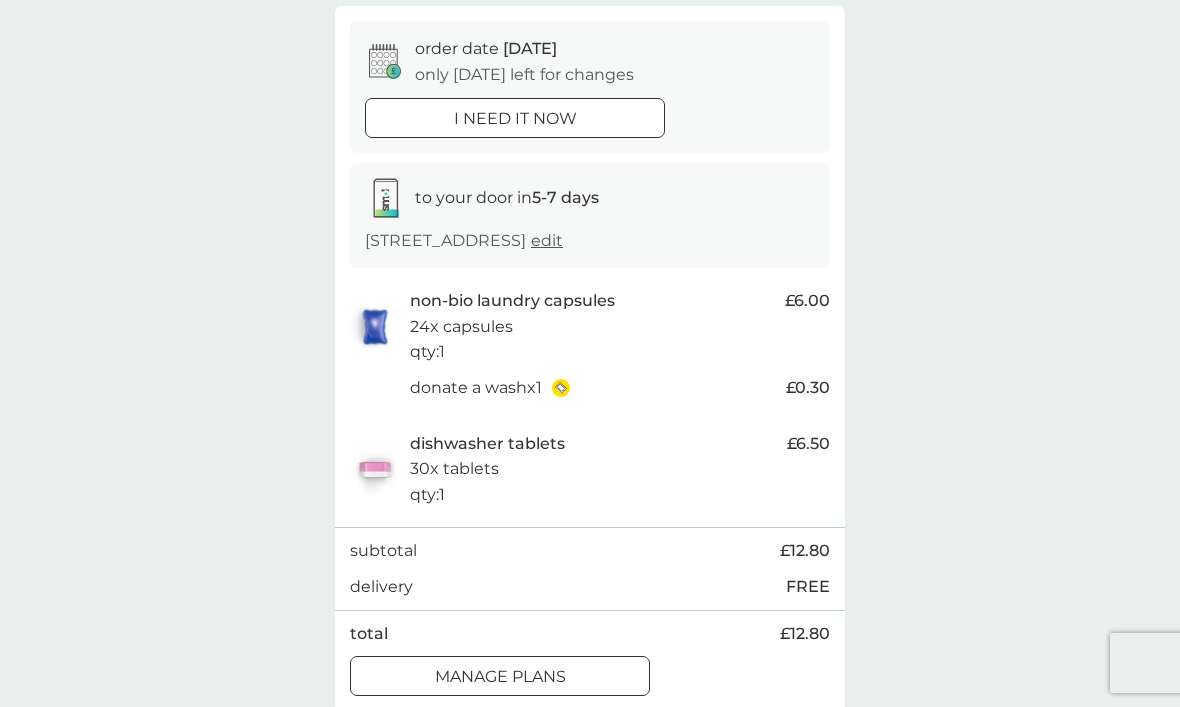 scroll, scrollTop: 220, scrollLeft: 0, axis: vertical 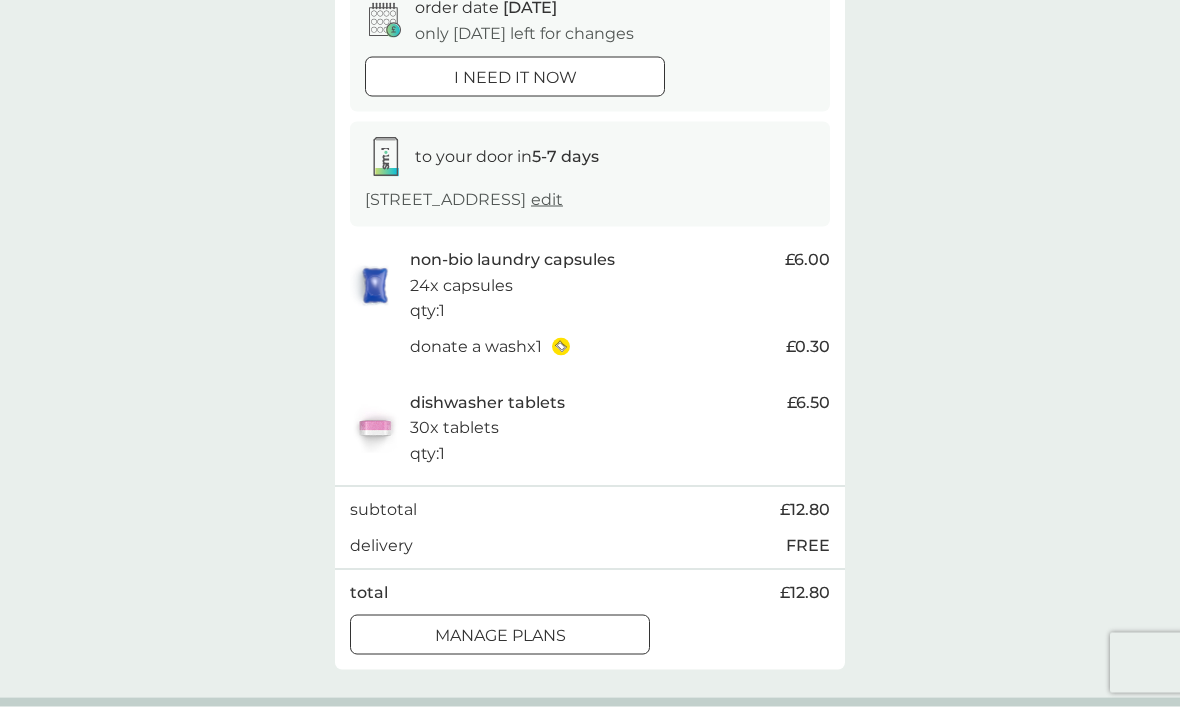 click on "manage plans" at bounding box center [500, 636] 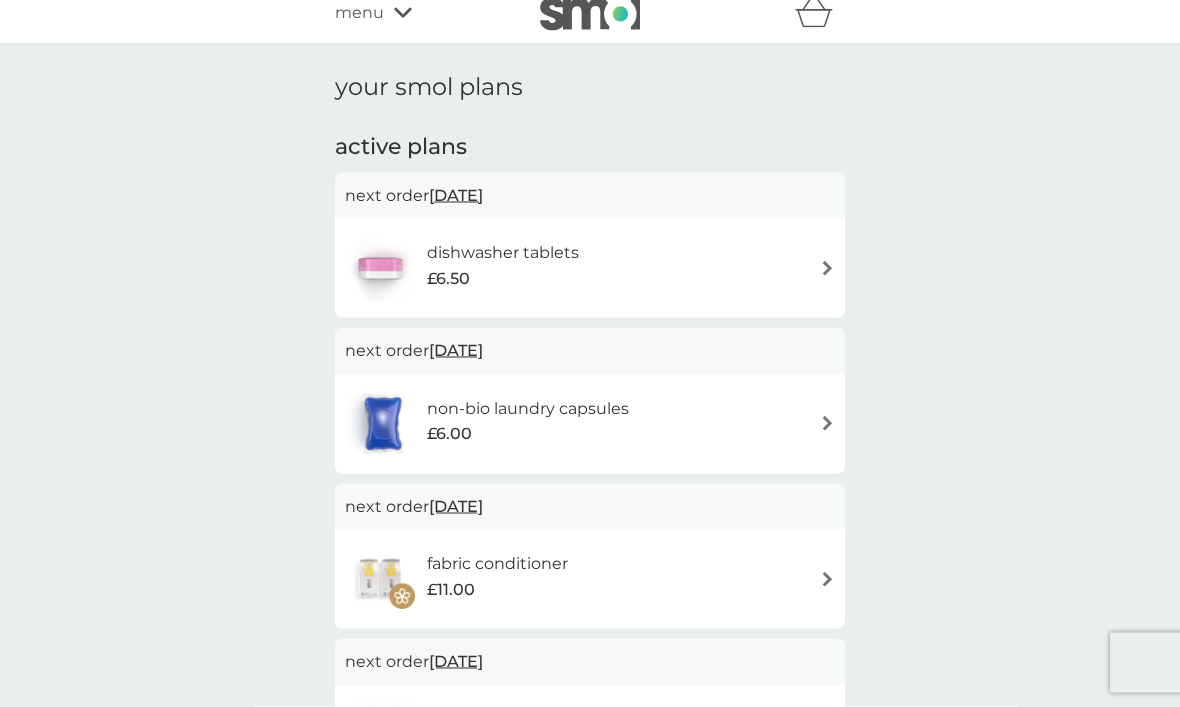scroll, scrollTop: 0, scrollLeft: 0, axis: both 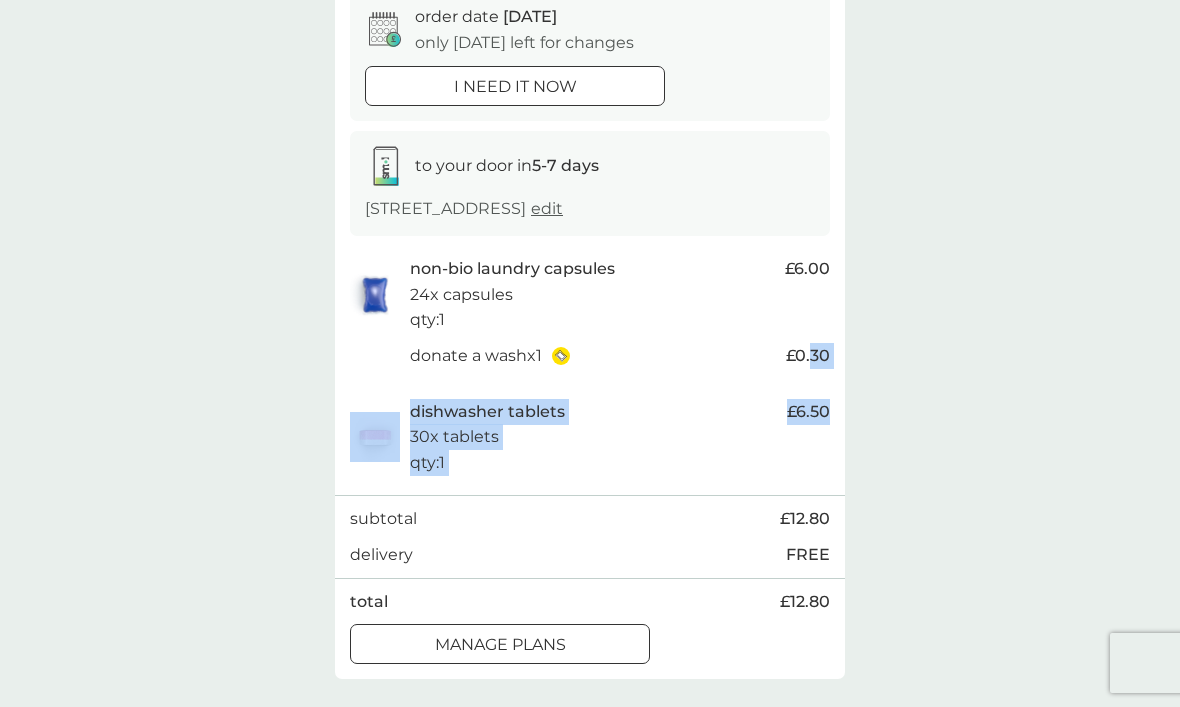 click on "your upcoming orders. You have 1 order due within the next 7 days. order date   [DATE] only [DATE] left for changes i need it now to your door in  5-7 days [STREET_ADDRESS] edit non-bio laundry capsules 24x capsules qty :  1 £6.00 donate a wash  x 1 £0.30 dishwasher tablets 30x tablets qty :  1 £6.50 subtotal £12.80 delivery FREE total £12.80 manage plans" at bounding box center (590, 279) 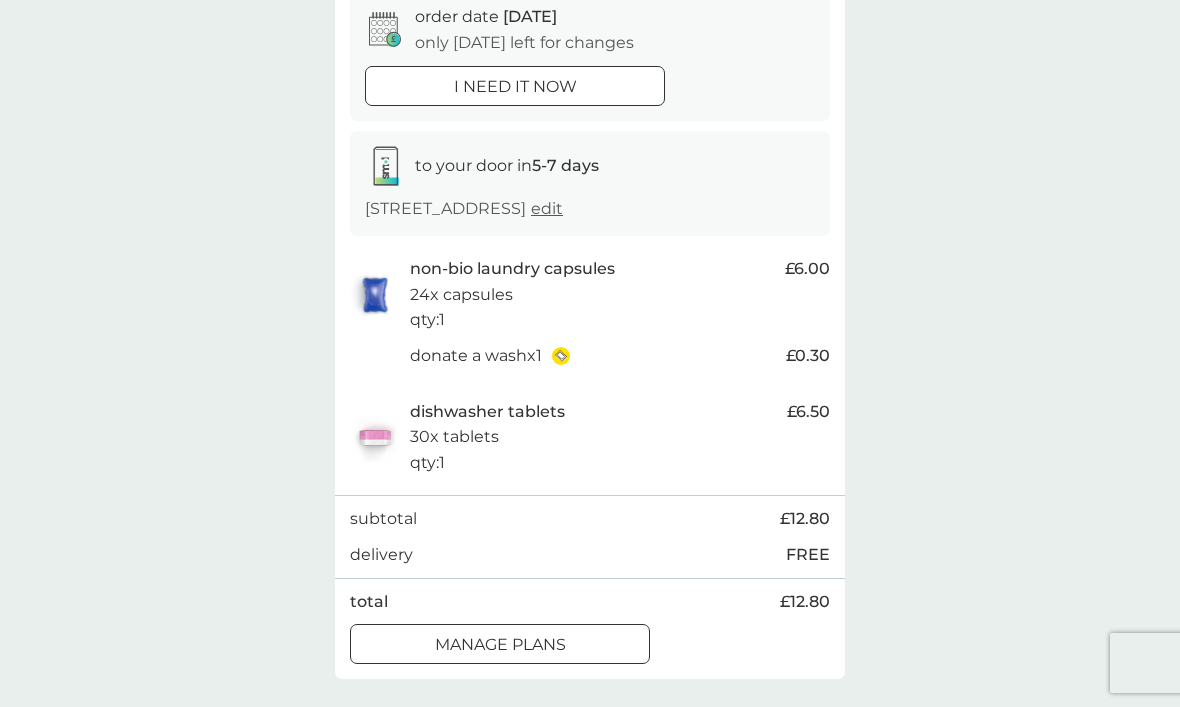 scroll, scrollTop: 252, scrollLeft: 0, axis: vertical 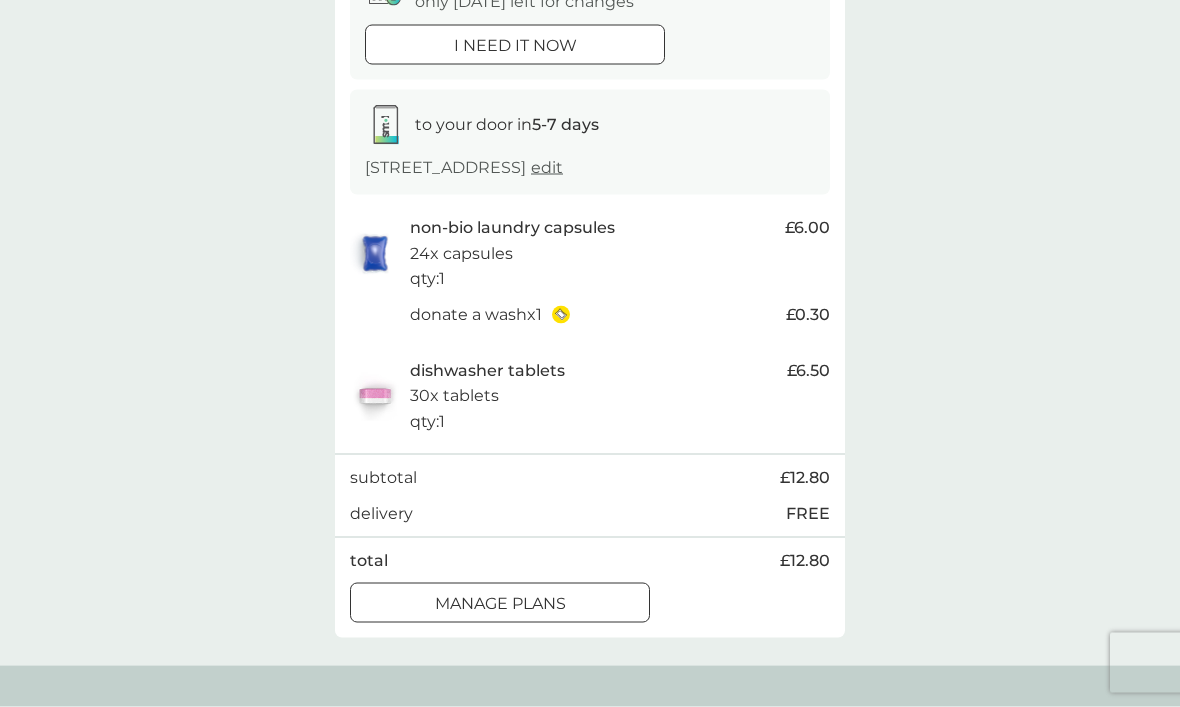 click on "£12.80" at bounding box center [805, 561] 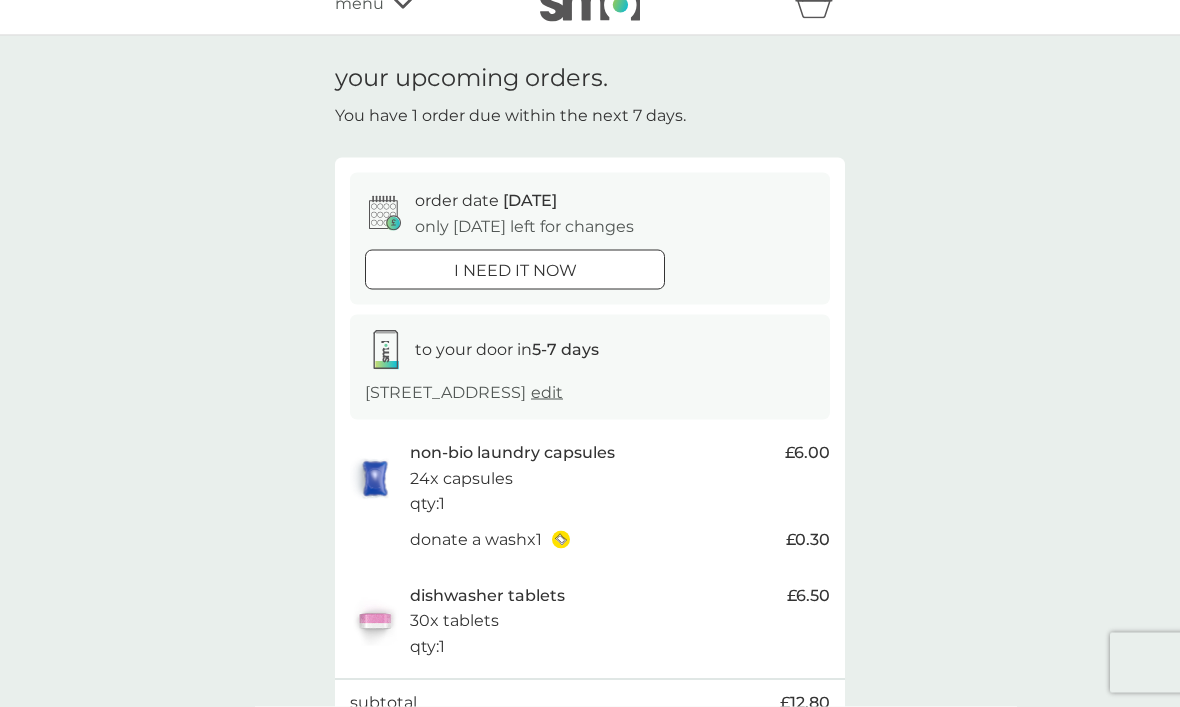 scroll, scrollTop: 0, scrollLeft: 0, axis: both 